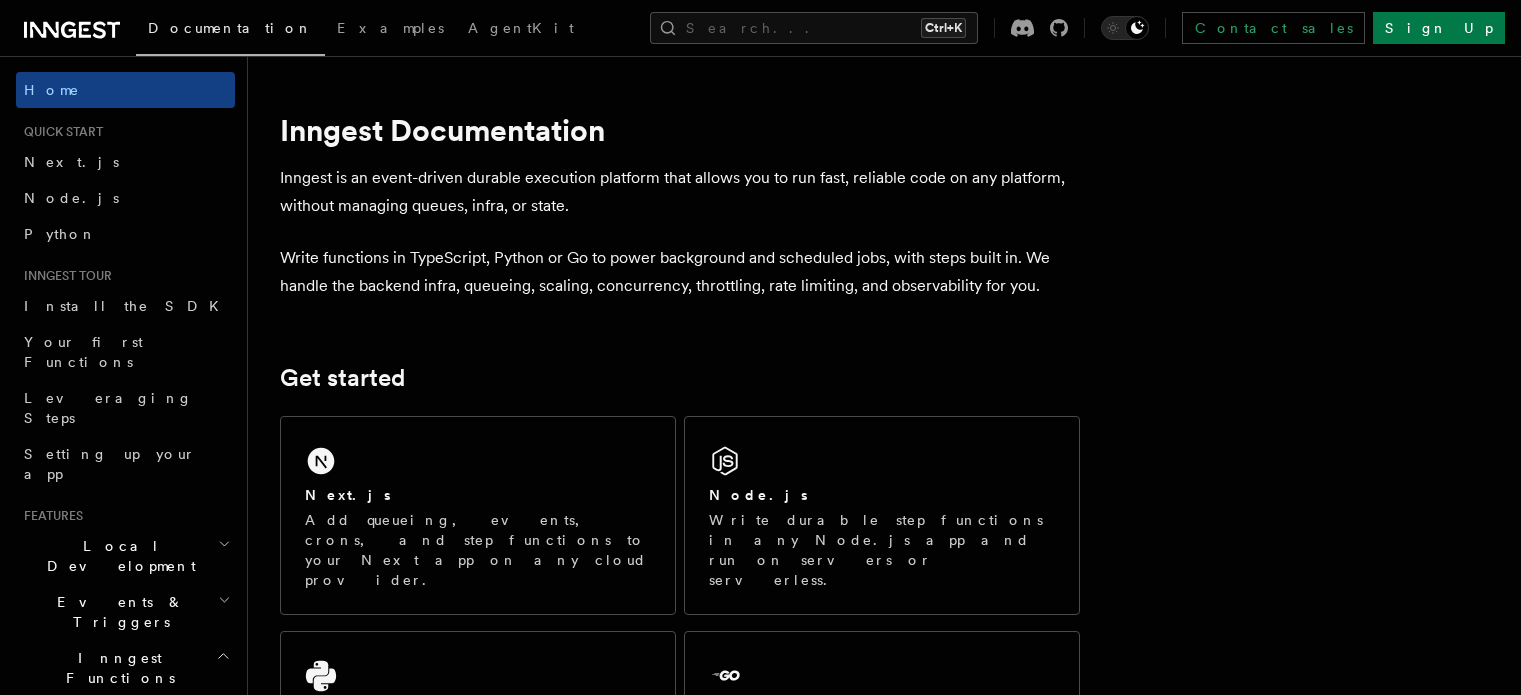 scroll, scrollTop: 0, scrollLeft: 0, axis: both 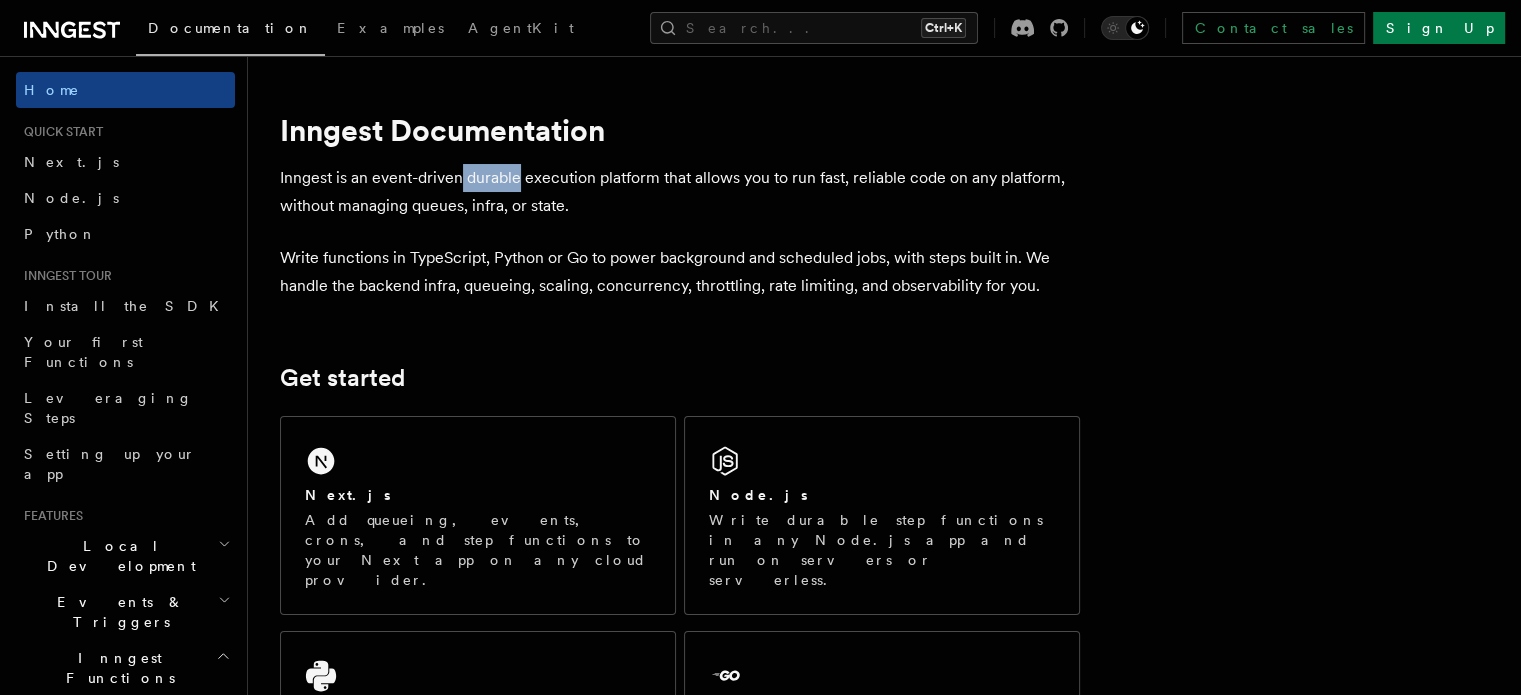 drag, startPoint x: 485, startPoint y: 179, endPoint x: 544, endPoint y: 179, distance: 59 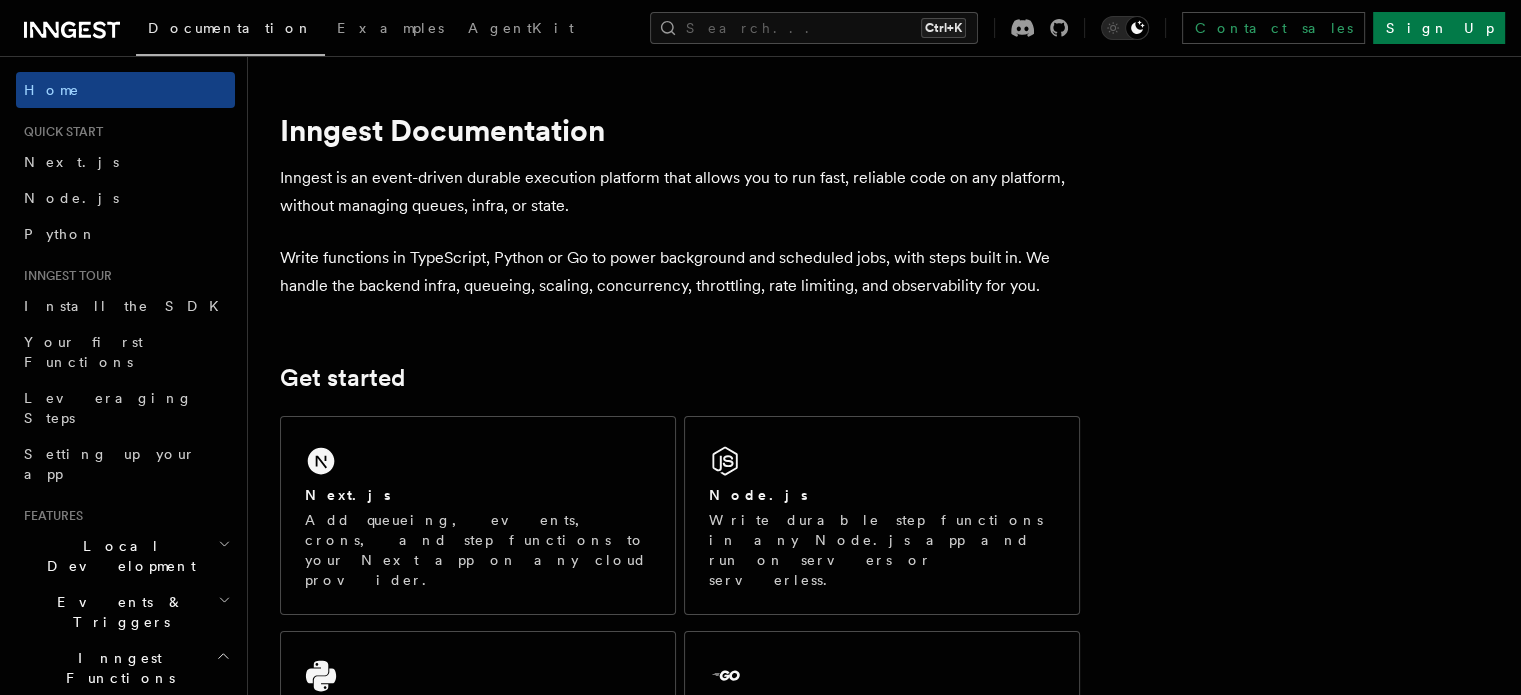 click on "Inngest is an event-driven durable execution platform that allows you to run fast, reliable code on any platform, without managing queues, infra, or state." at bounding box center (680, 192) 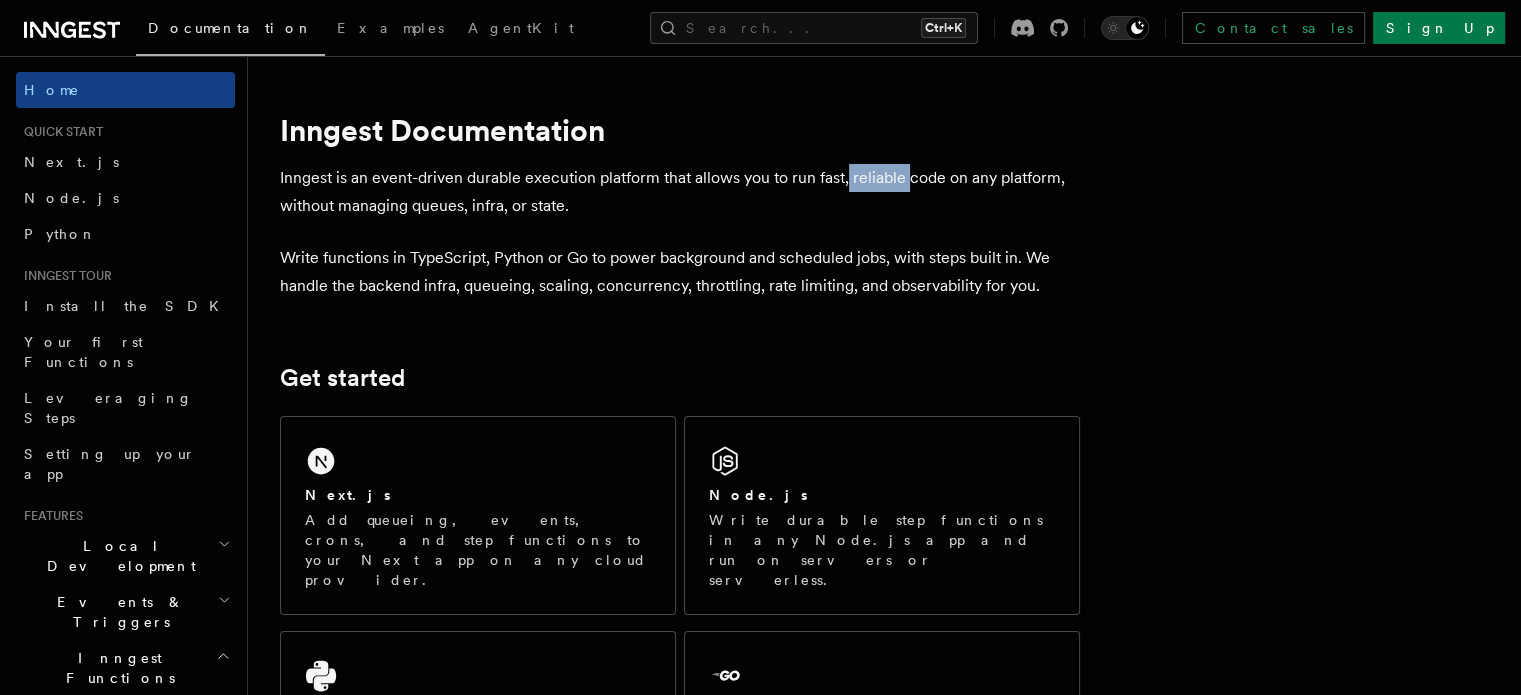 drag, startPoint x: 875, startPoint y: 178, endPoint x: 930, endPoint y: 178, distance: 55 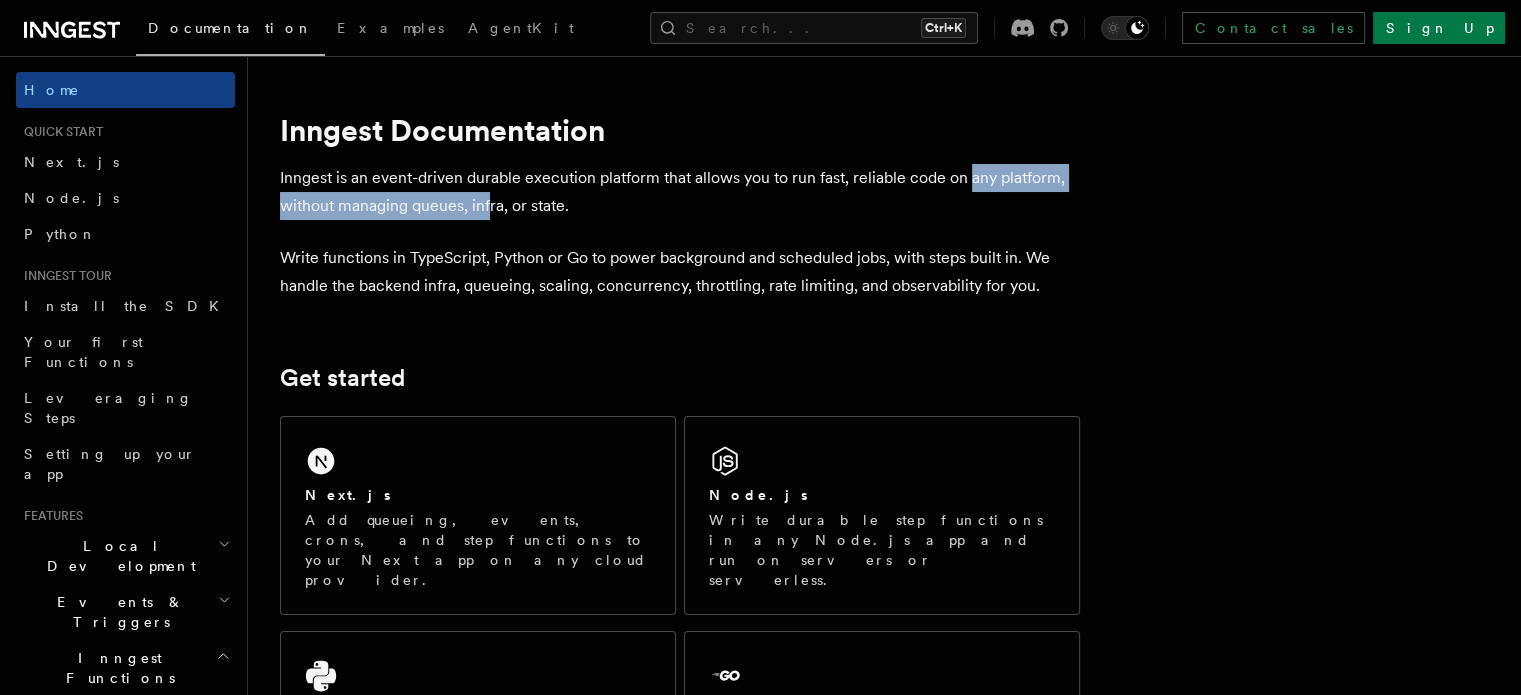 drag, startPoint x: 991, startPoint y: 176, endPoint x: 514, endPoint y: 202, distance: 477.70807 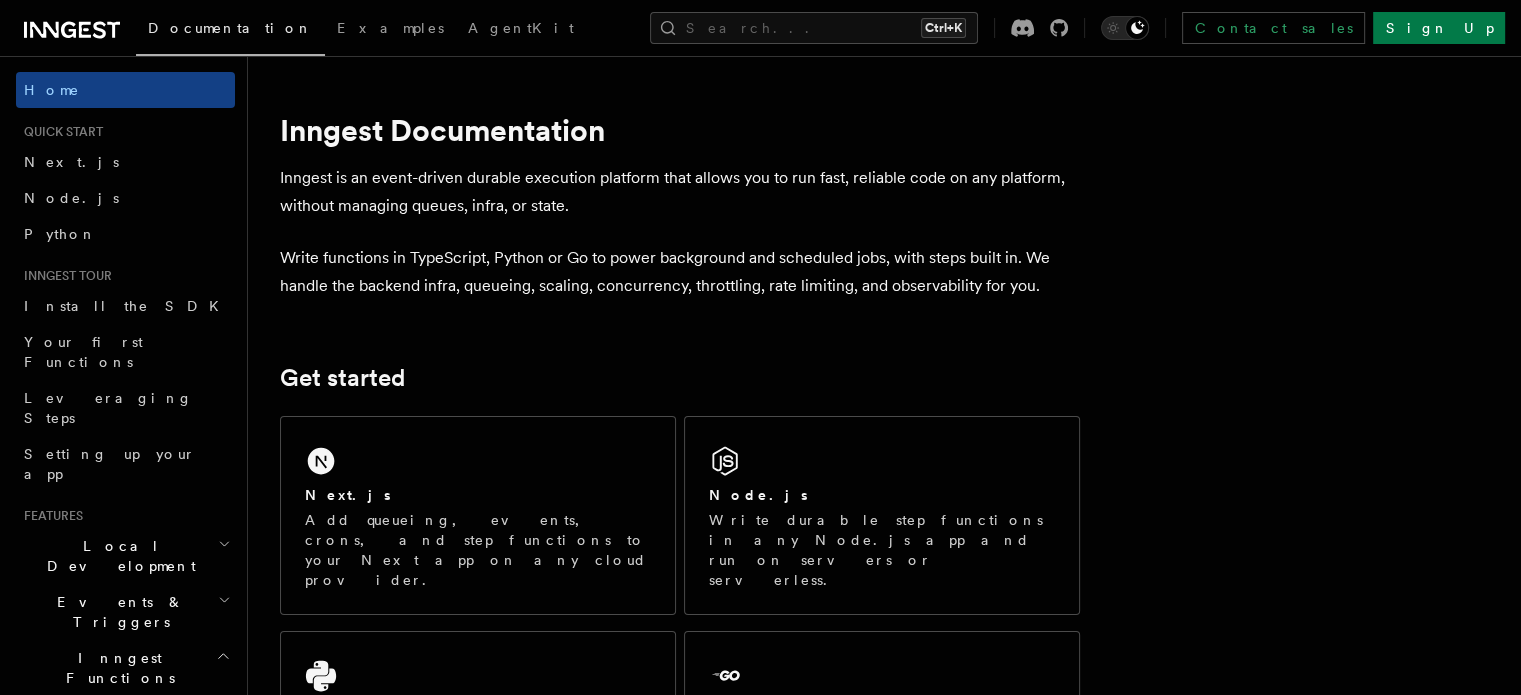 click on "Inngest is an event-driven durable execution platform that allows you to run fast, reliable code on any platform, without managing queues, infra, or state." at bounding box center (680, 192) 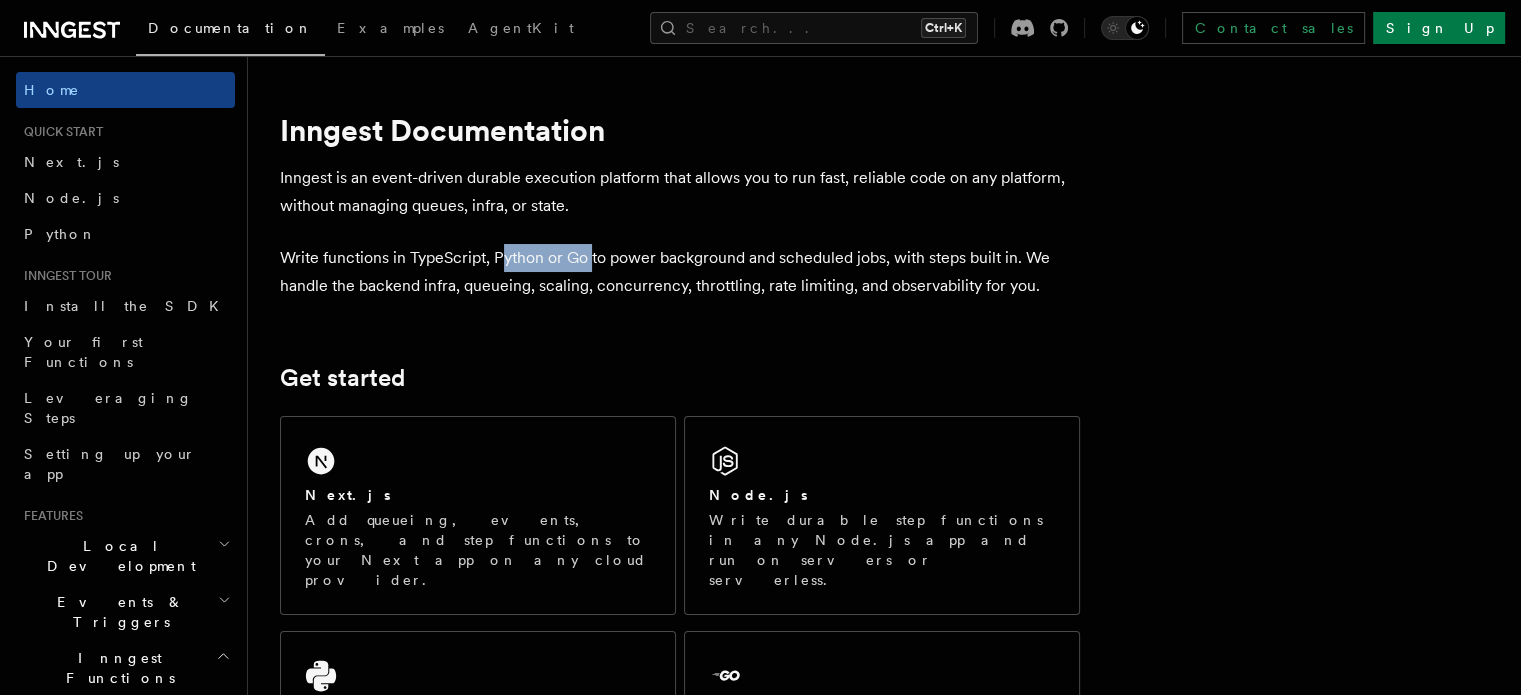 drag, startPoint x: 524, startPoint y: 251, endPoint x: 617, endPoint y: 258, distance: 93.26307 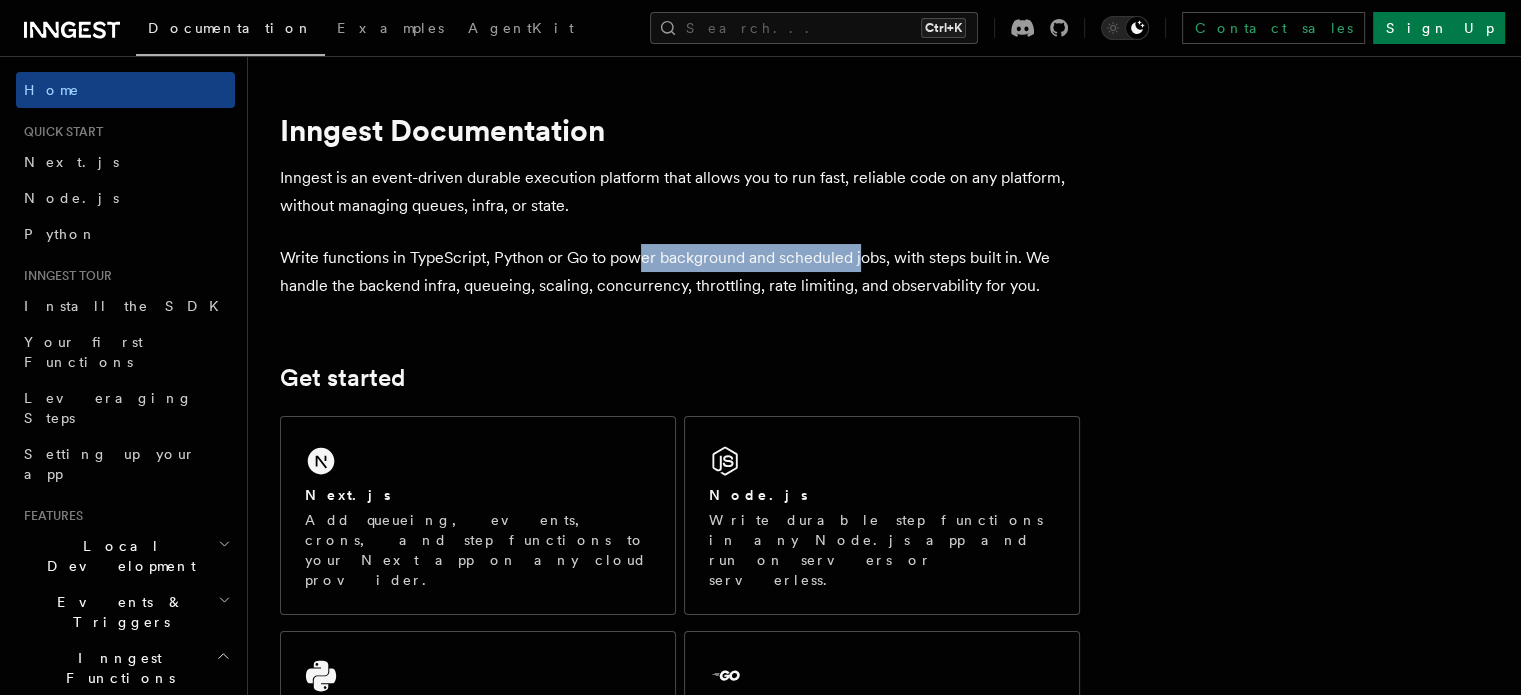 drag, startPoint x: 663, startPoint y: 255, endPoint x: 883, endPoint y: 255, distance: 220 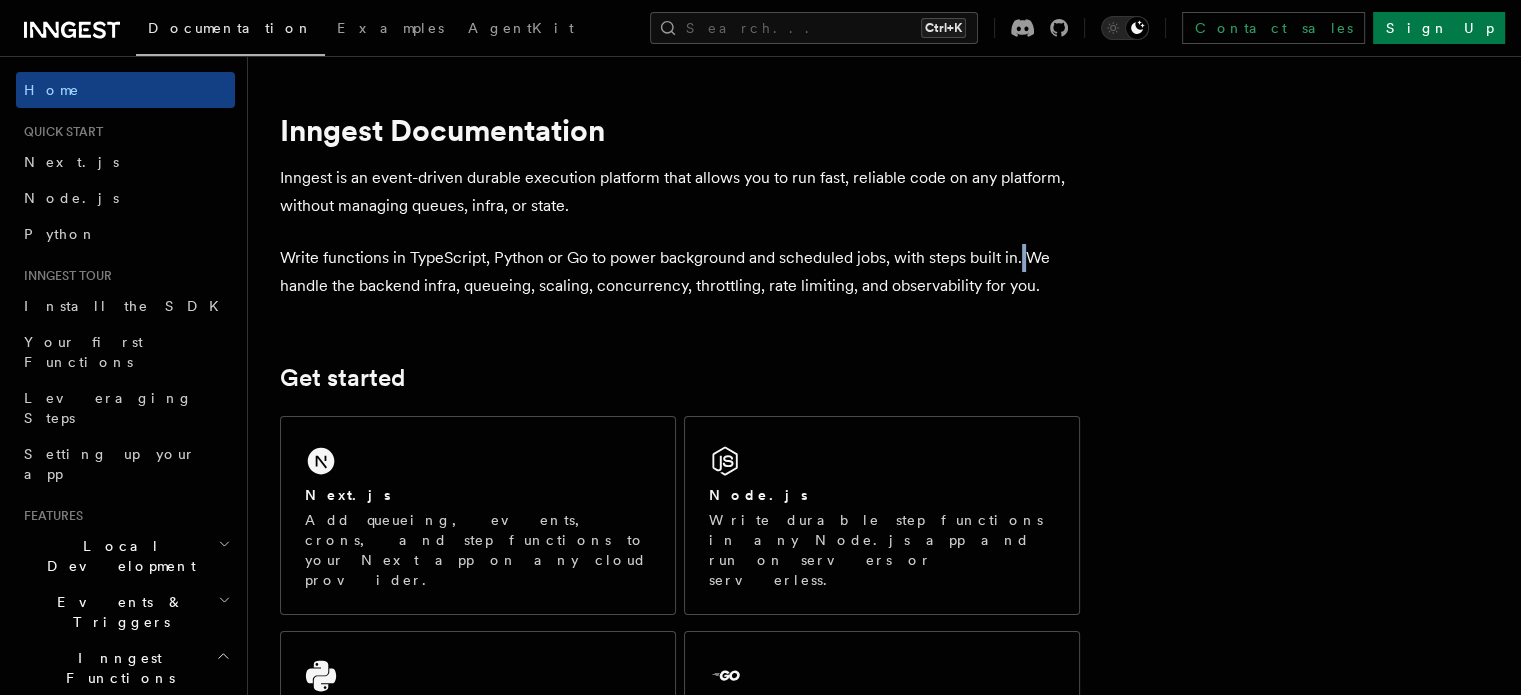 click on "Write functions in TypeScript, Python or Go to power background and scheduled jobs, with steps built in.  We handle the backend infra, queueing, scaling, concurrency, throttling, rate limiting, and observability for you." at bounding box center [680, 272] 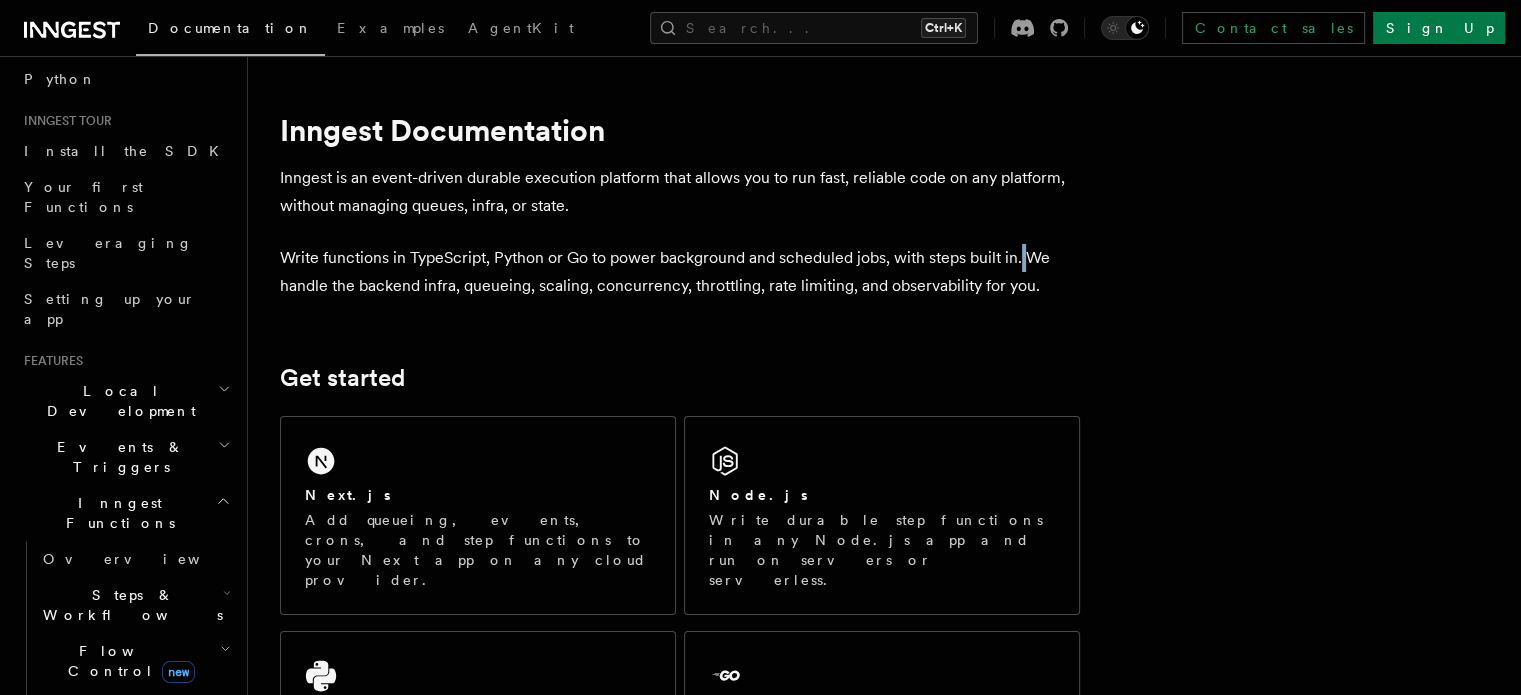 scroll, scrollTop: 0, scrollLeft: 0, axis: both 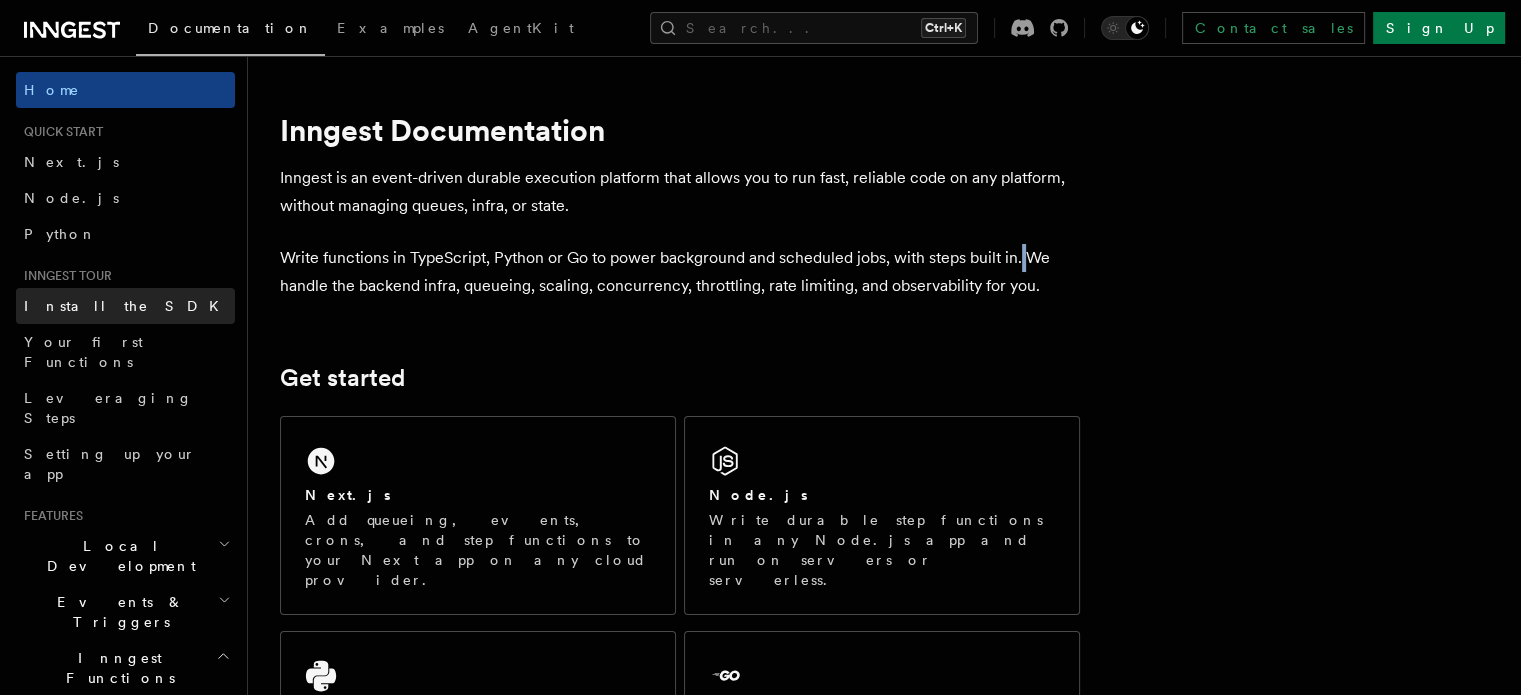 click on "Install the SDK" at bounding box center (127, 306) 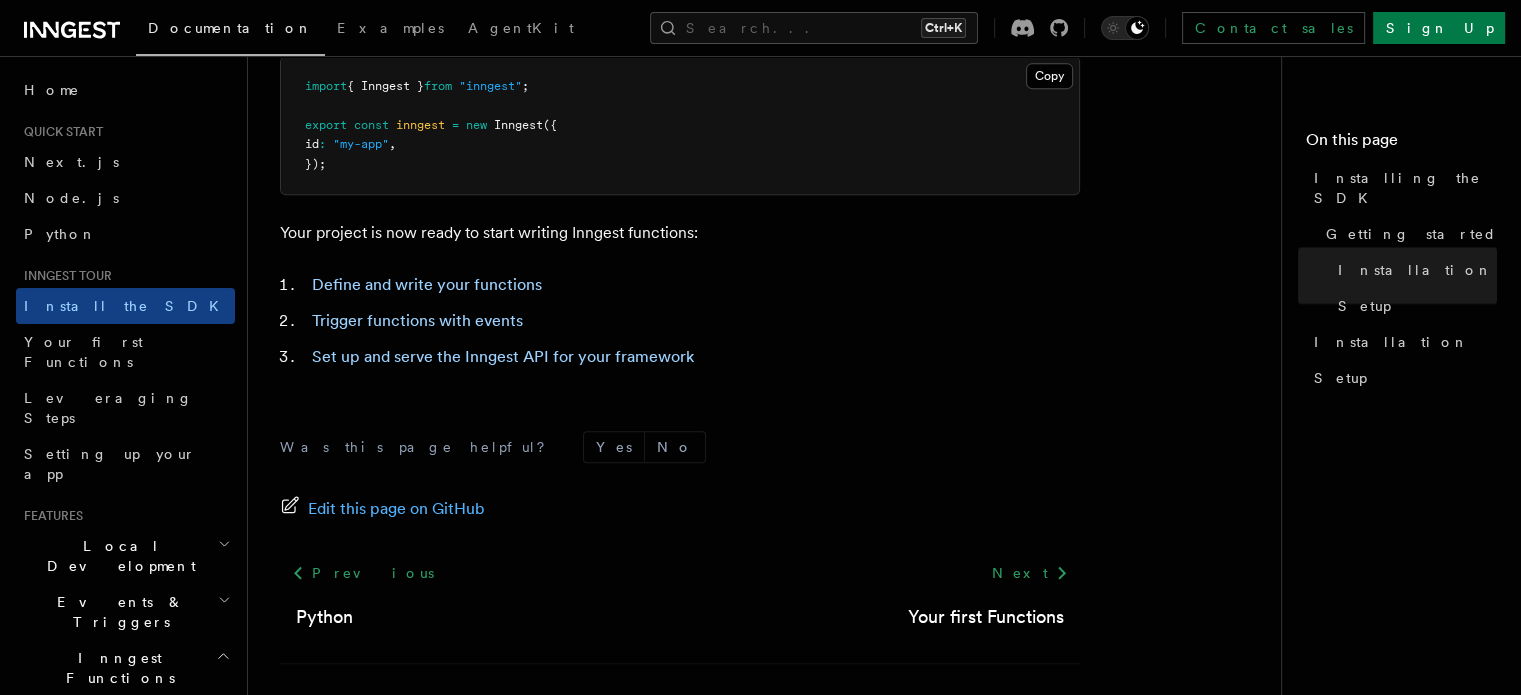 scroll, scrollTop: 900, scrollLeft: 0, axis: vertical 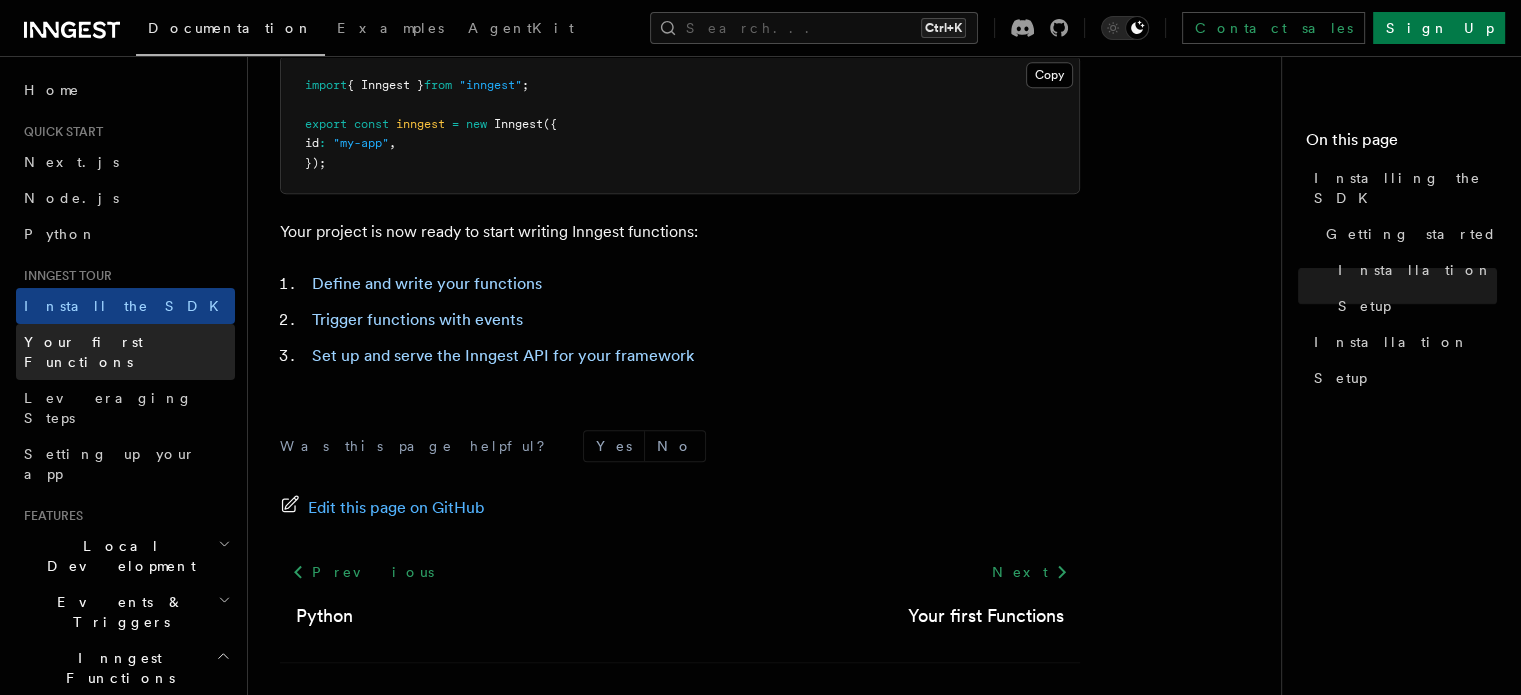 click on "Your first Functions" at bounding box center (83, 352) 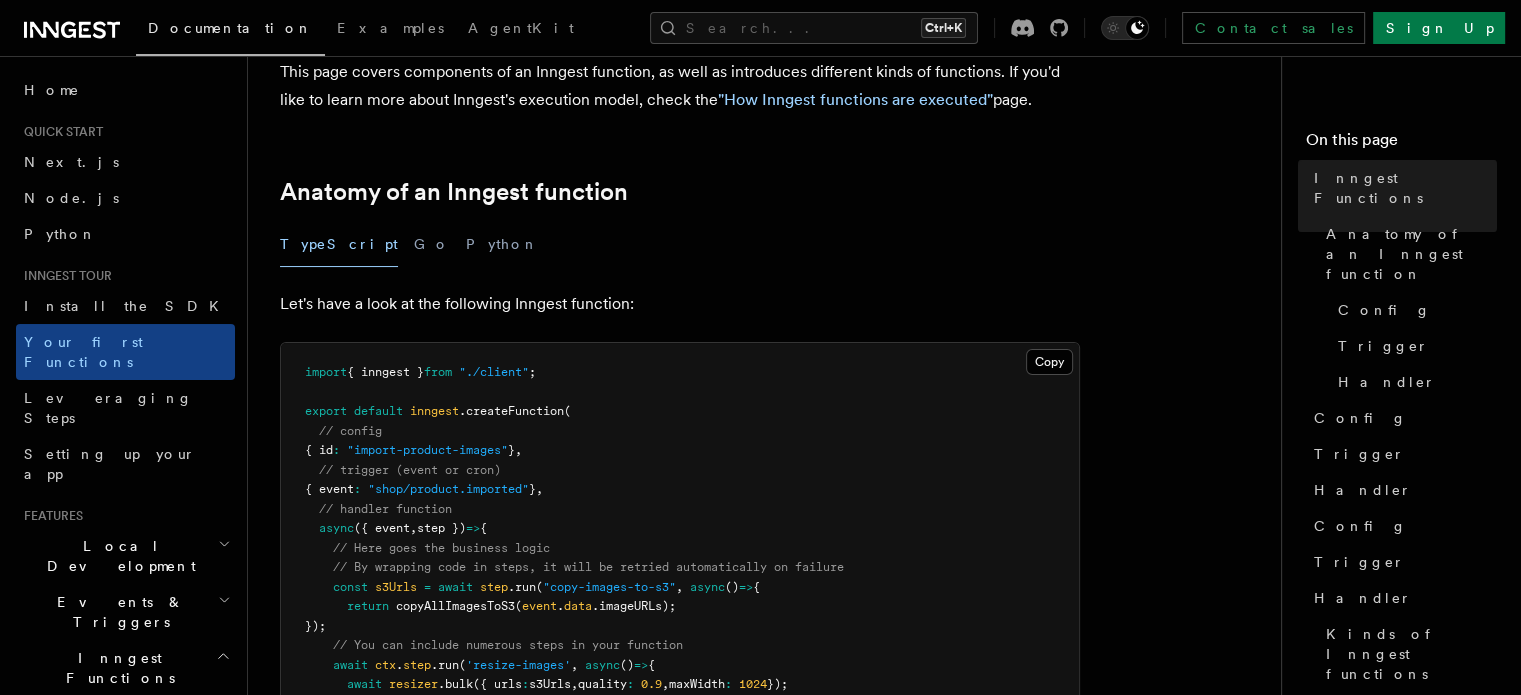 scroll, scrollTop: 300, scrollLeft: 0, axis: vertical 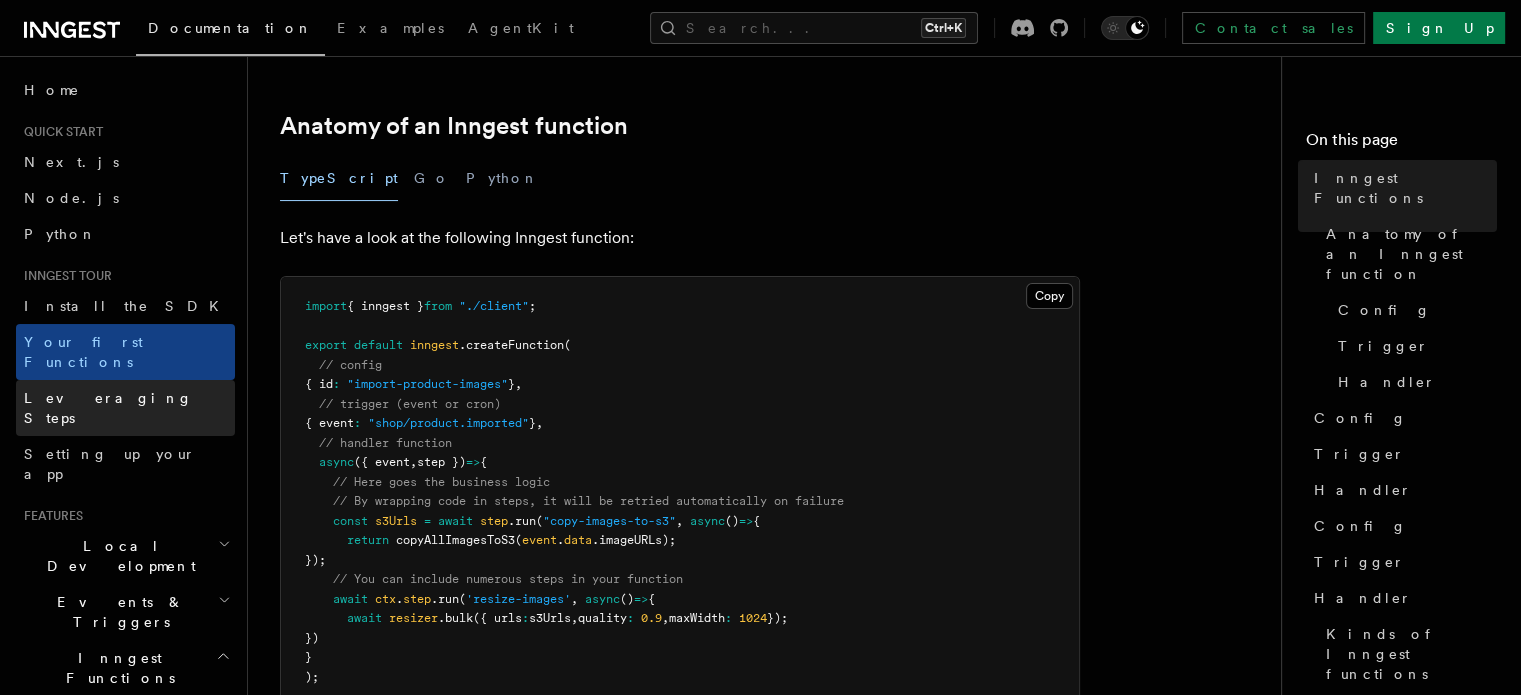 click on "Leveraging Steps" at bounding box center (108, 408) 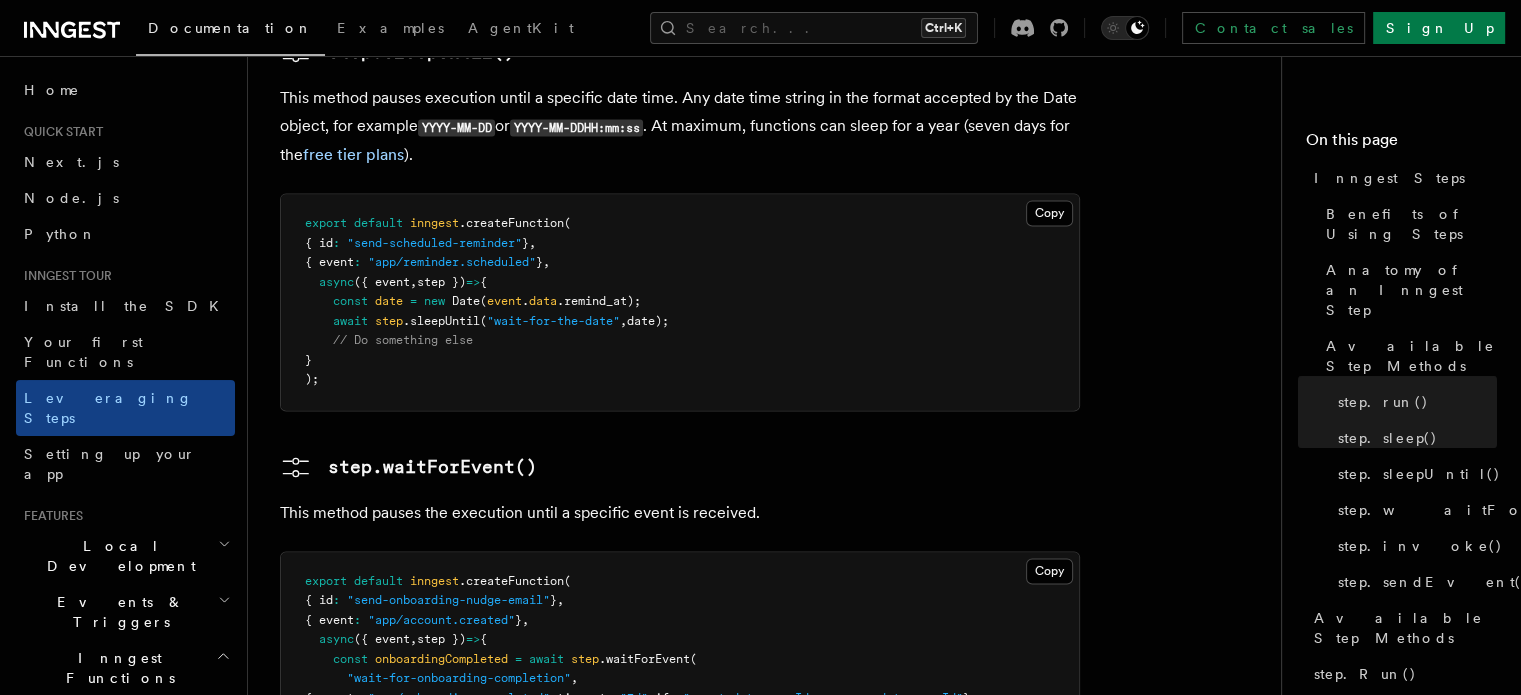 scroll, scrollTop: 2900, scrollLeft: 0, axis: vertical 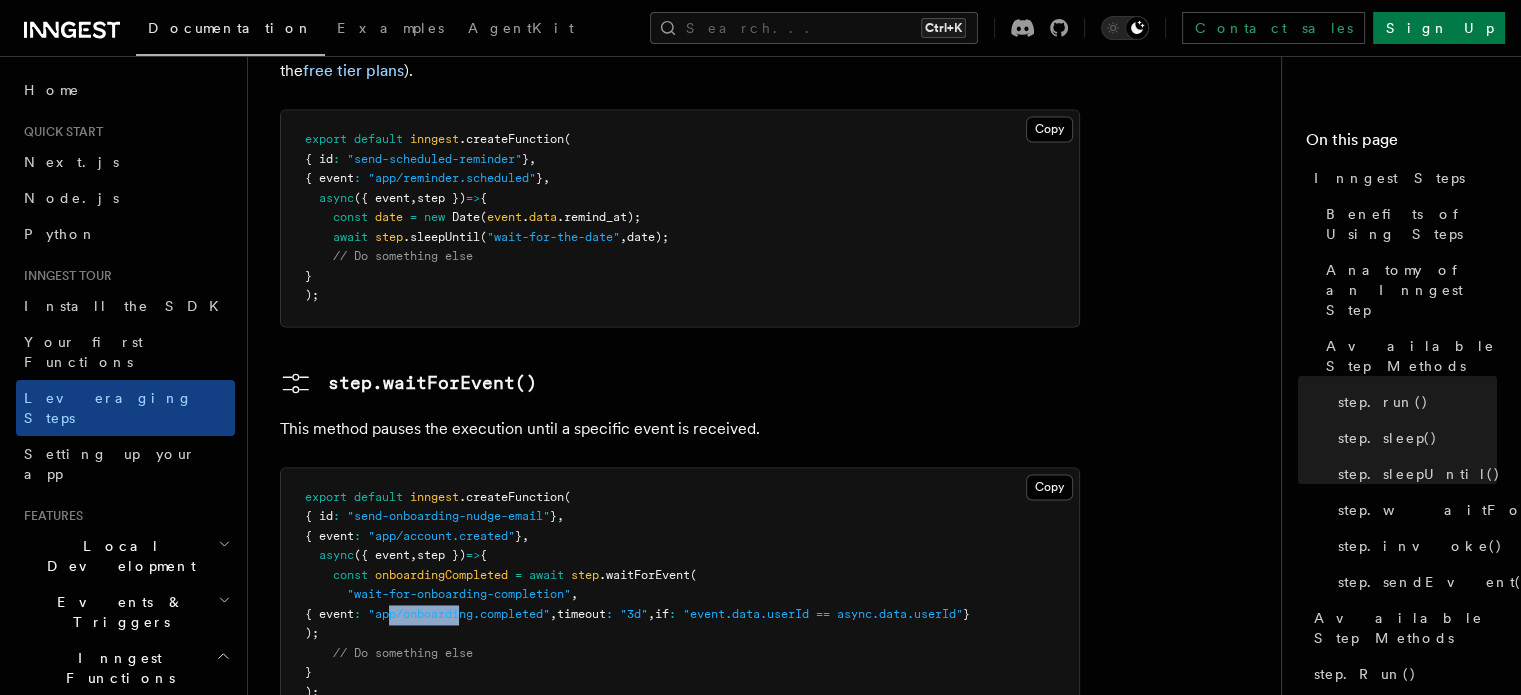 drag, startPoint x: 436, startPoint y: 475, endPoint x: 504, endPoint y: 473, distance: 68.0294 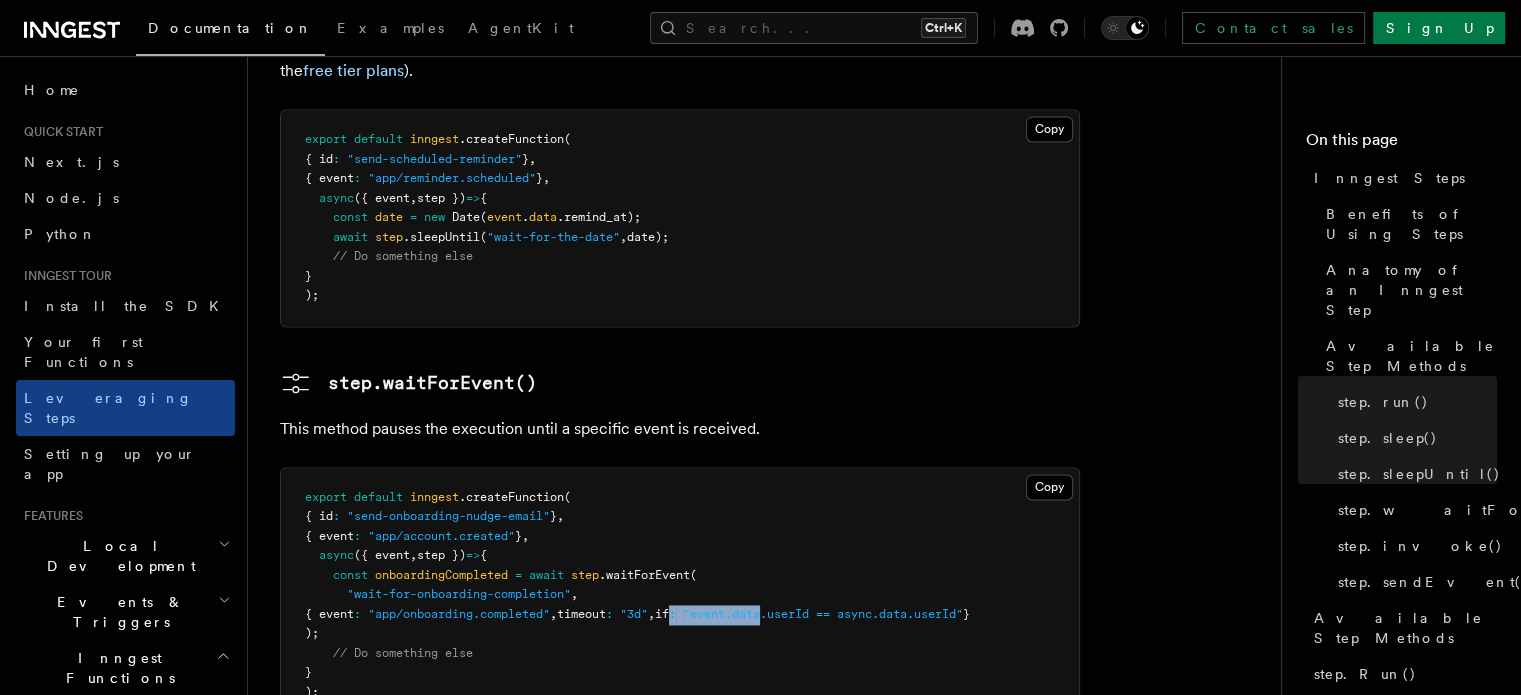 drag, startPoint x: 739, startPoint y: 468, endPoint x: 828, endPoint y: 472, distance: 89.08984 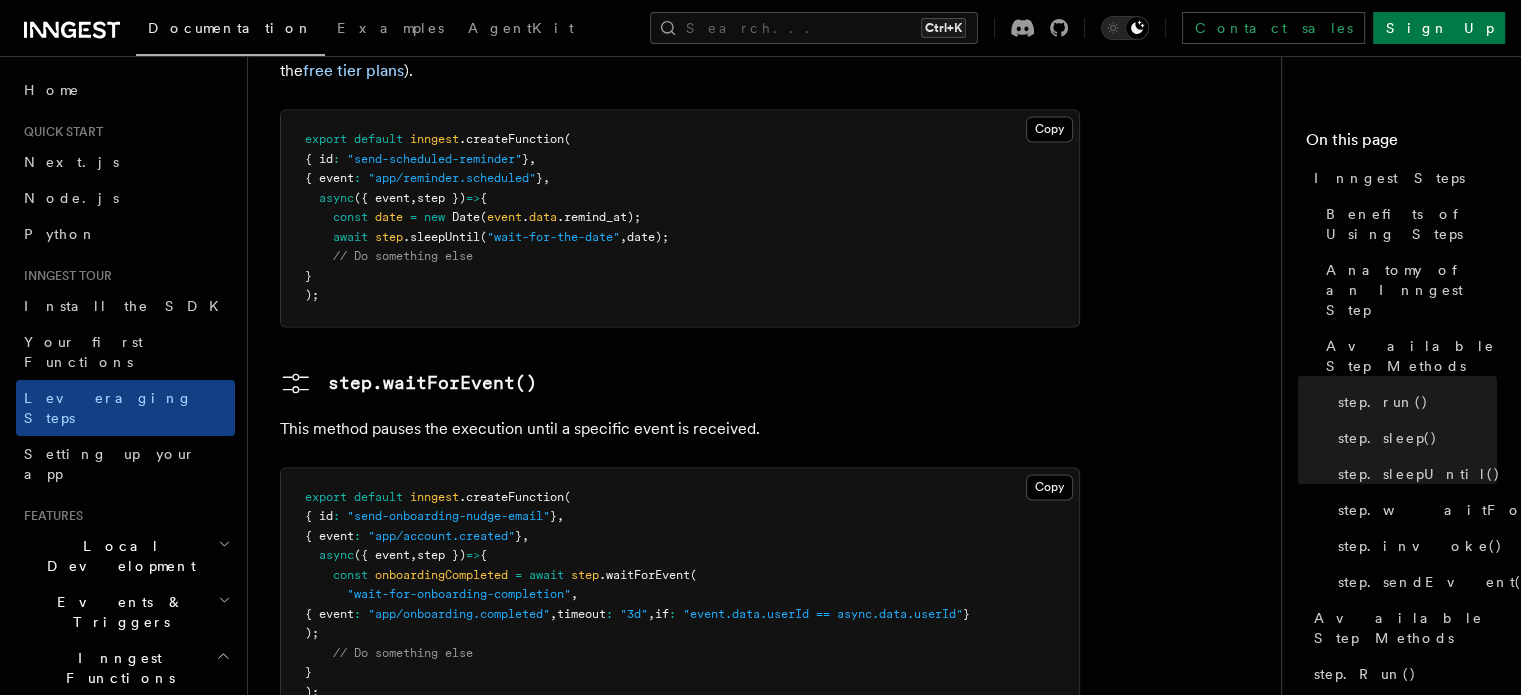 click on "export   default   inngest .createFunction (
{ id :   "send-onboarding-nudge-email"  } ,
{ event :   "app/account.created"  } ,
async  ({ event ,  step })  =>  {
const   onboardingCompleted   =   await   step .waitForEvent (
"wait-for-onboarding-completion" ,
{ event :   "app/onboarding.completed" ,  timeout :   "3d" ,  if :   "event.data.userId == async.data.userId"  }
);
// Do something else
}
);" at bounding box center (680, 595) 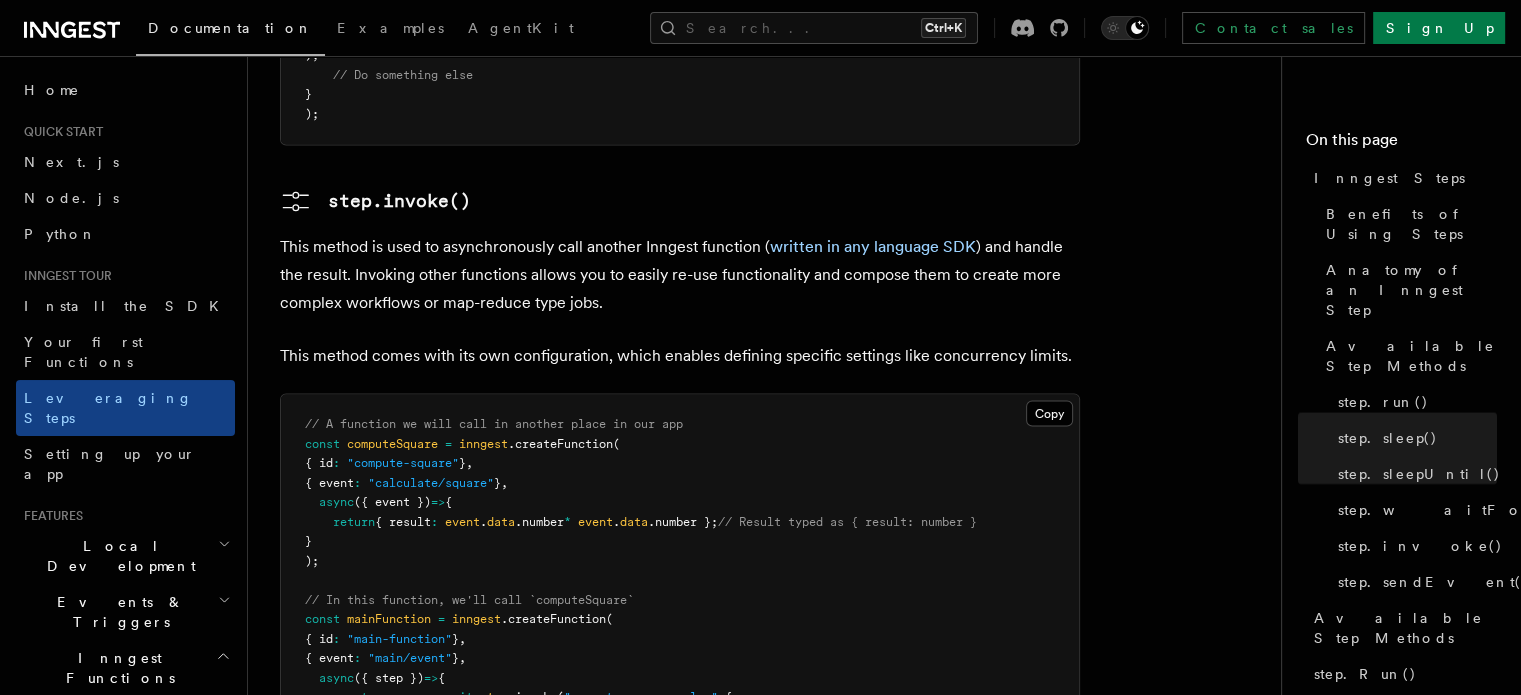 scroll, scrollTop: 3500, scrollLeft: 0, axis: vertical 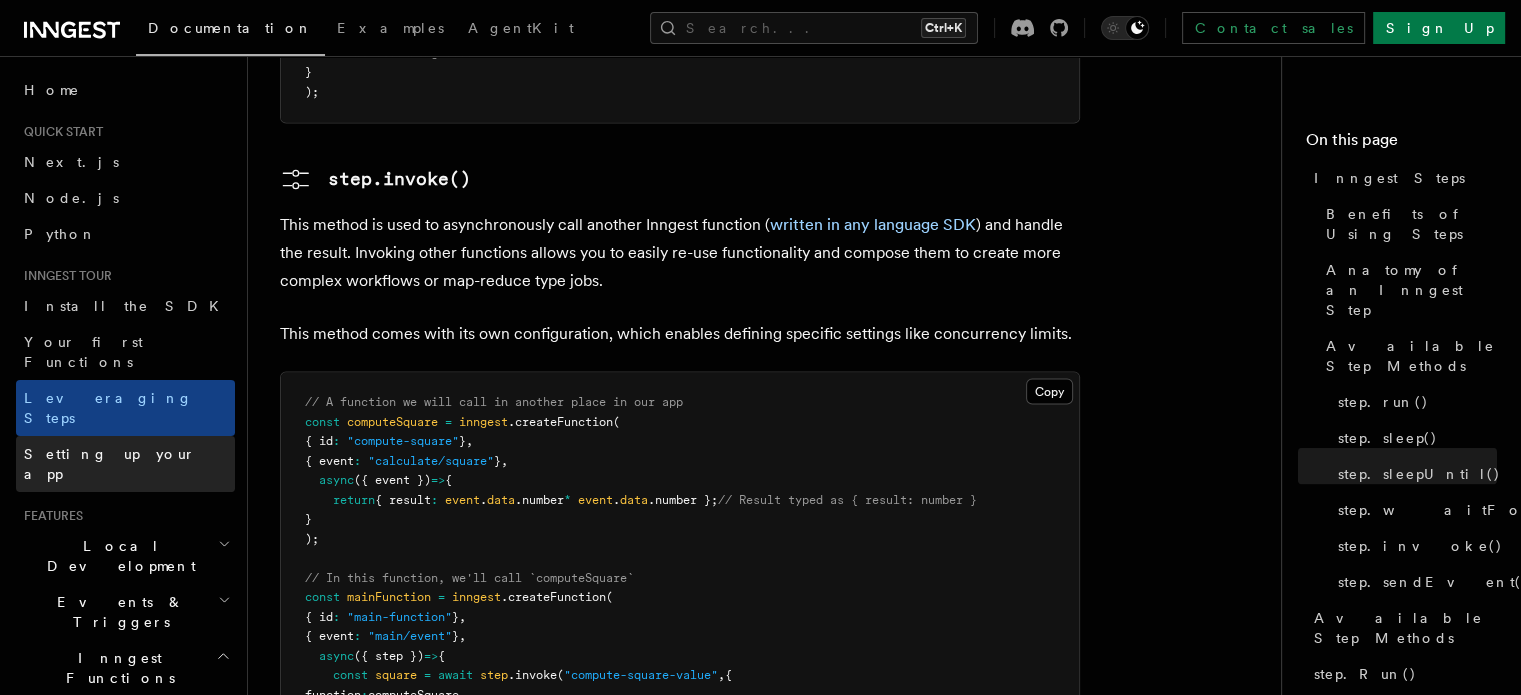 click on "Setting up your app" at bounding box center [125, 464] 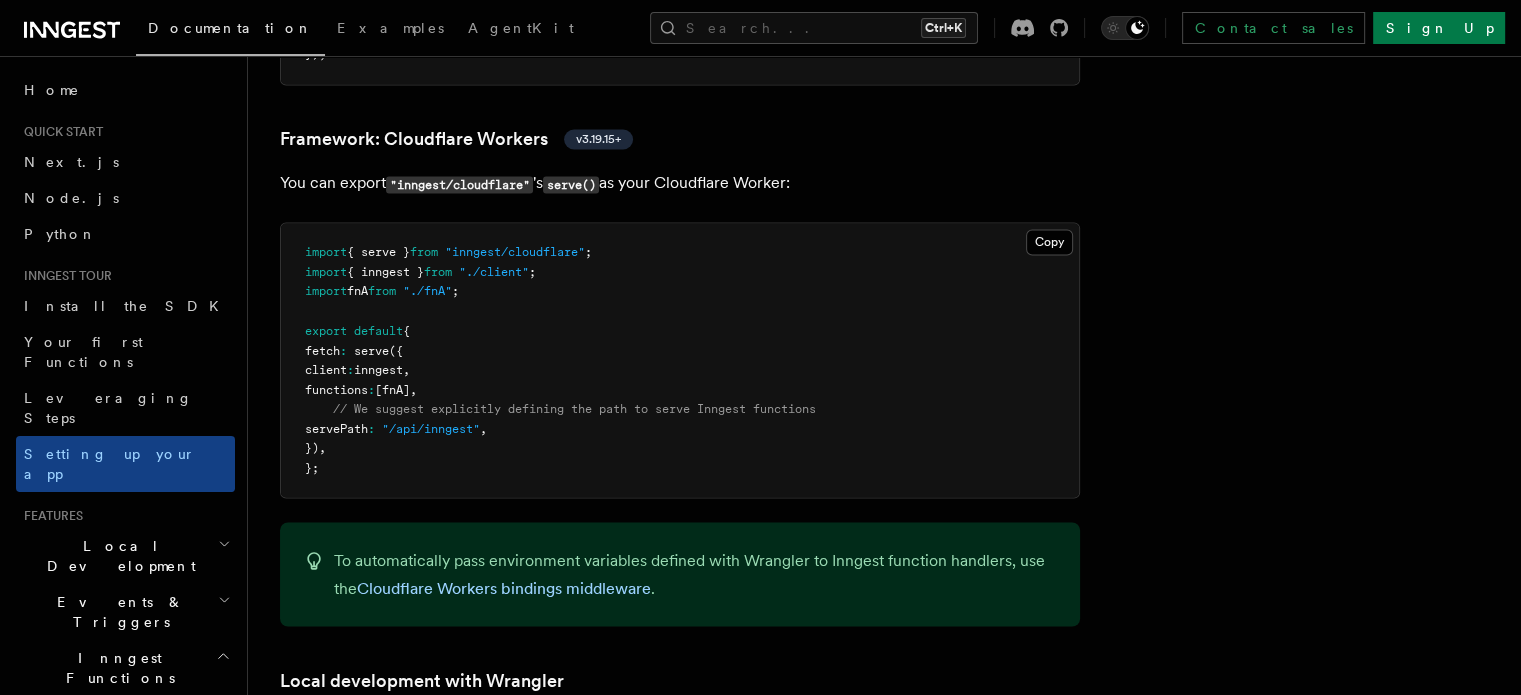 scroll, scrollTop: 0, scrollLeft: 0, axis: both 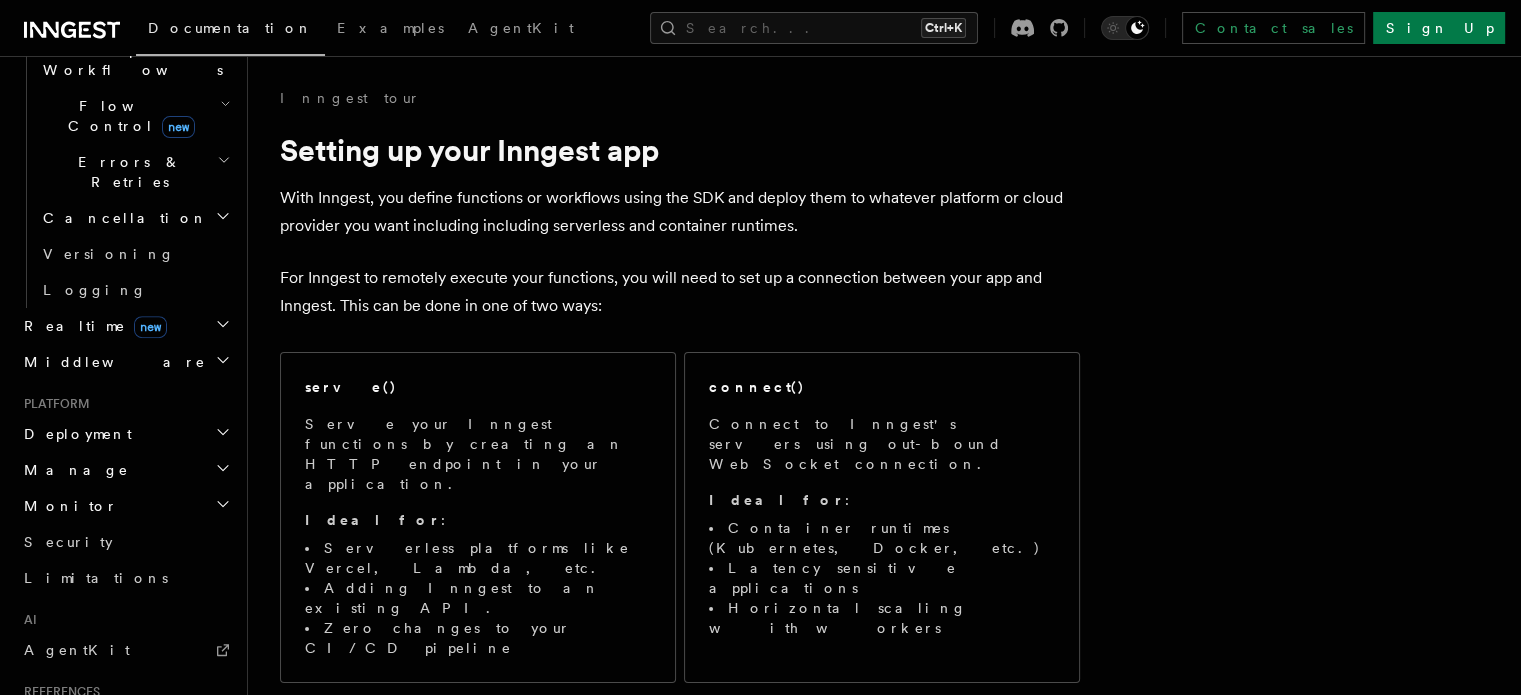click on "Deployment" at bounding box center (125, 434) 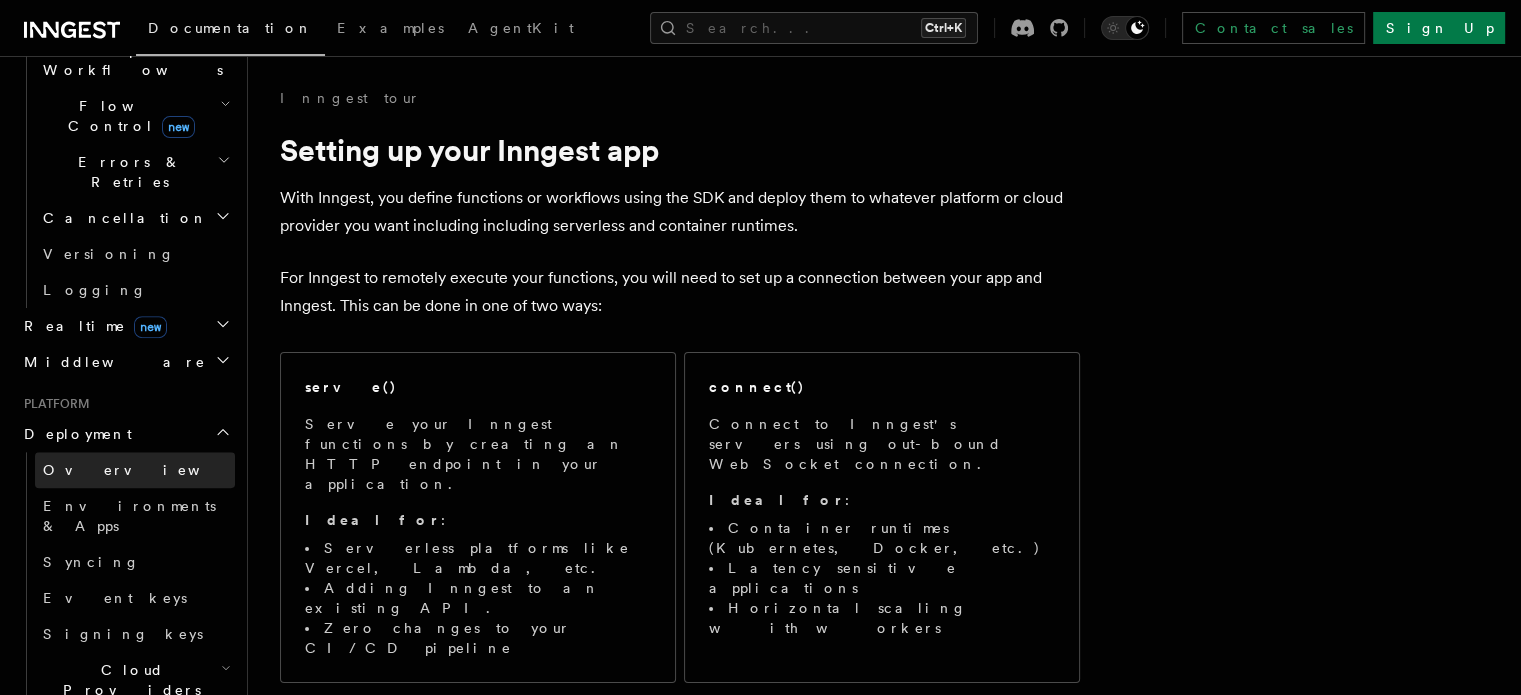 click on "Overview" at bounding box center (135, 470) 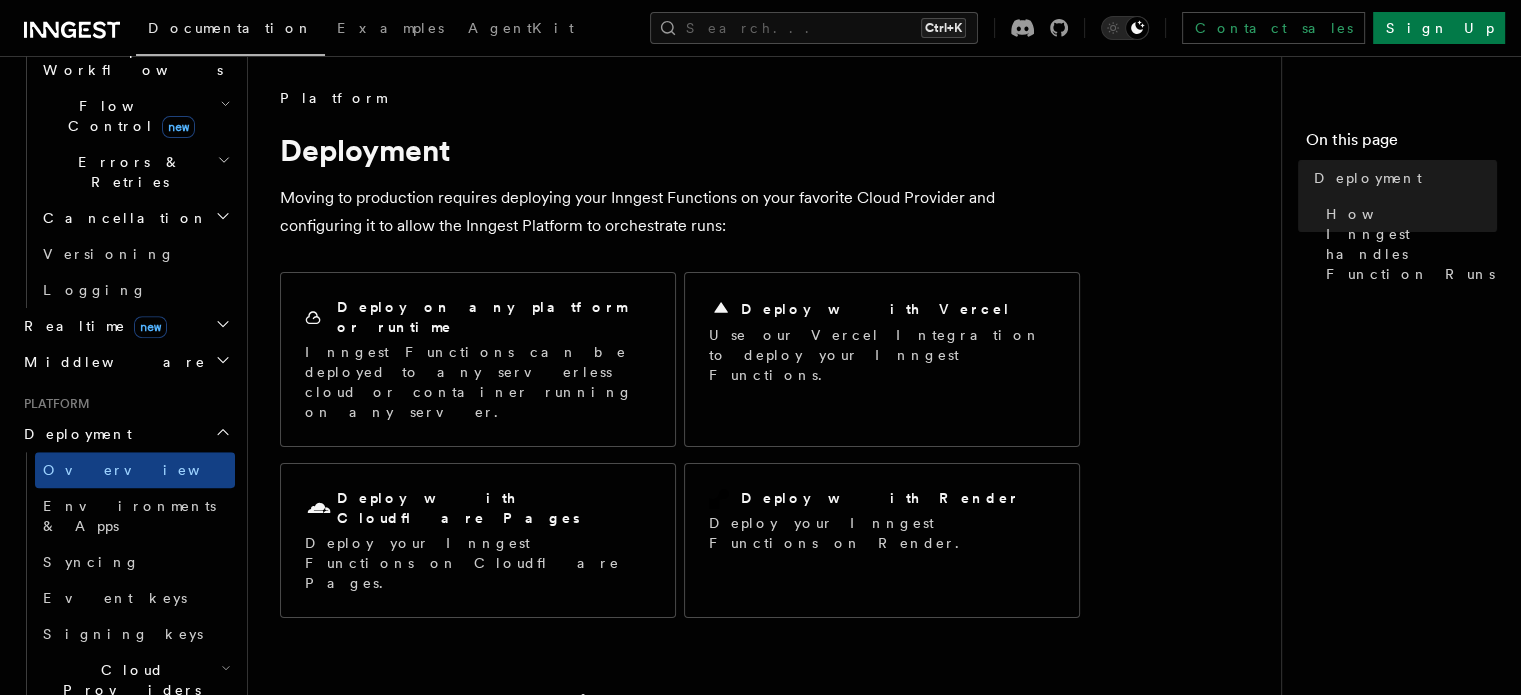 click 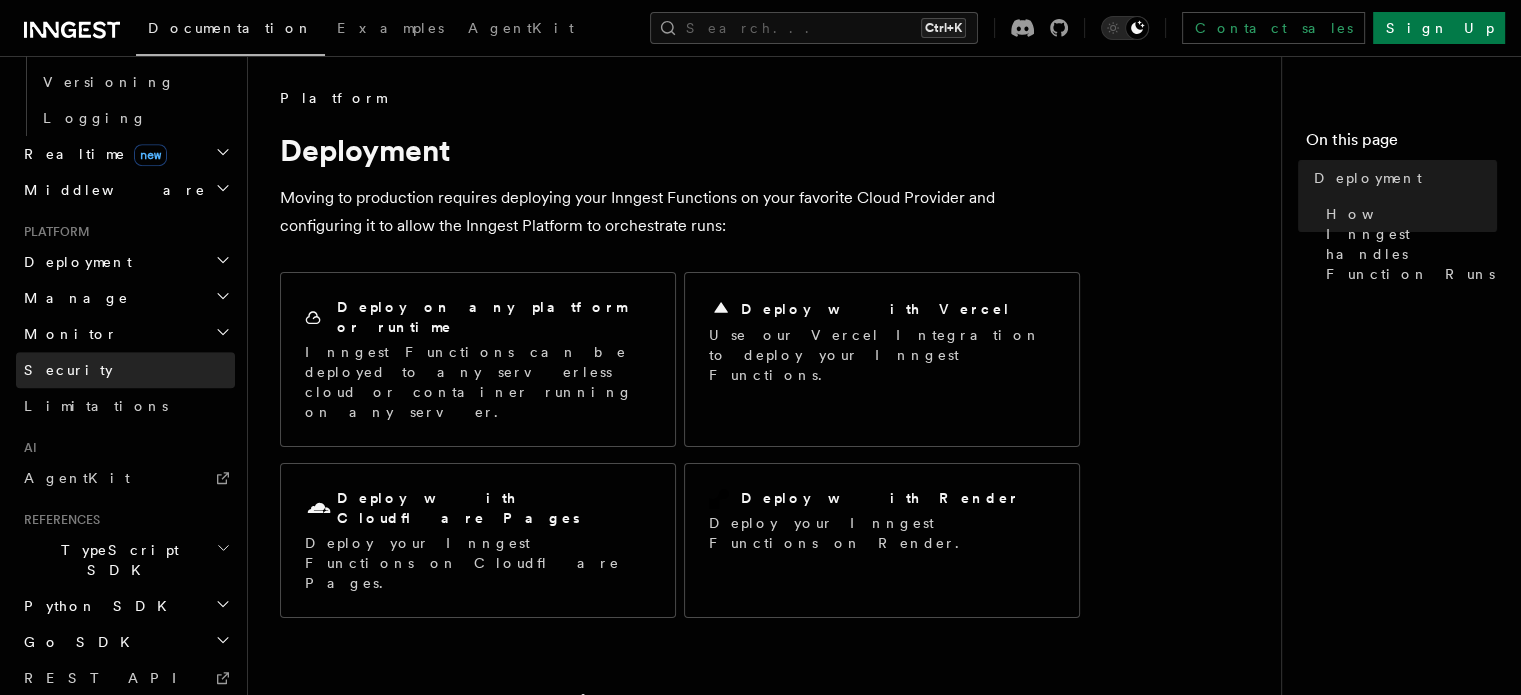 scroll, scrollTop: 904, scrollLeft: 0, axis: vertical 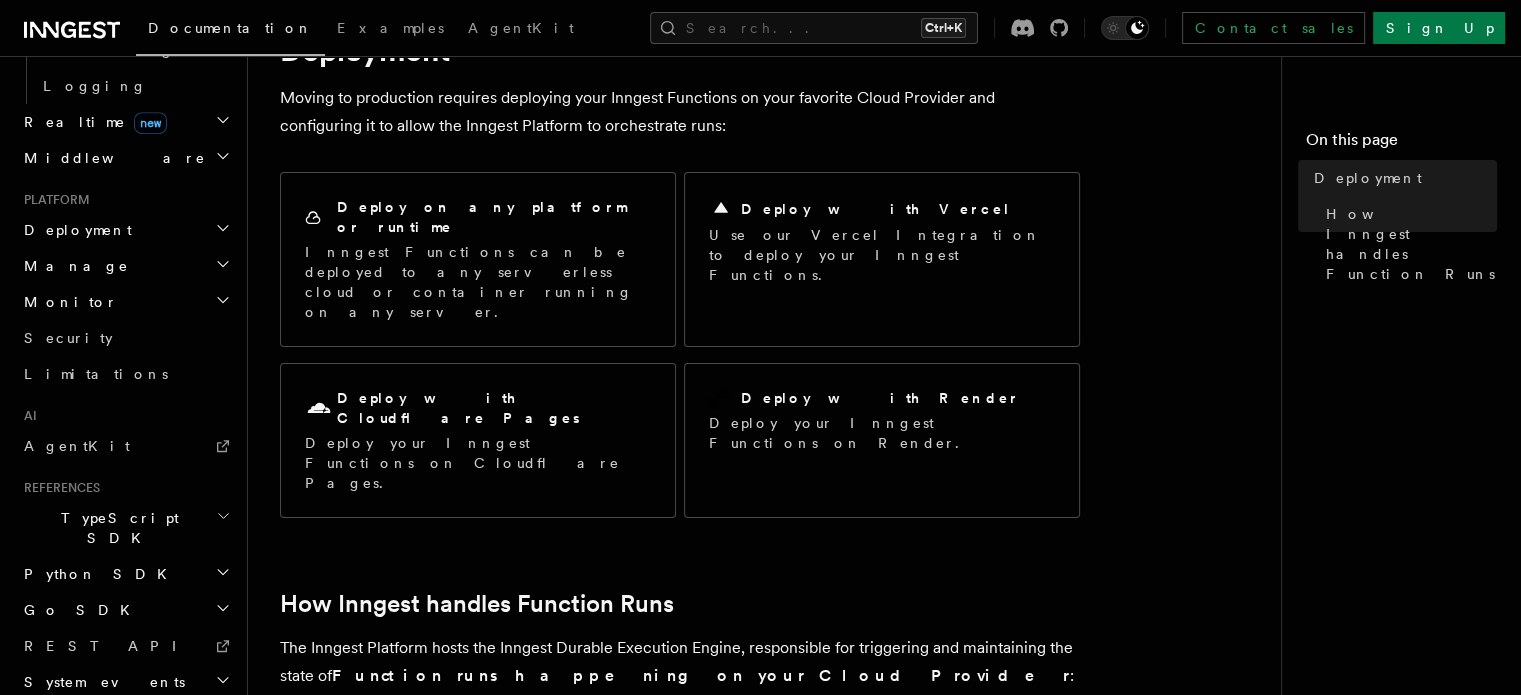 click on "TypeScript SDK" at bounding box center [125, 528] 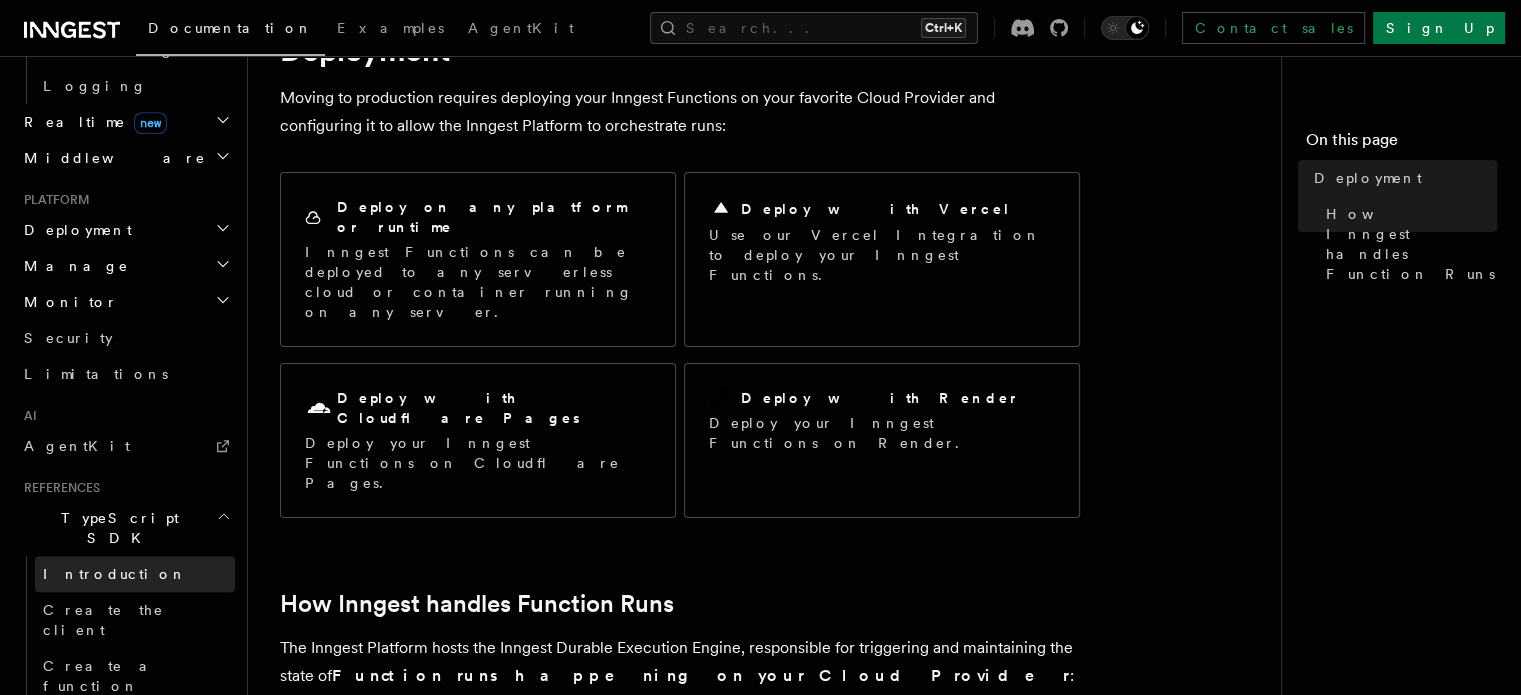 click on "Introduction" at bounding box center (135, 574) 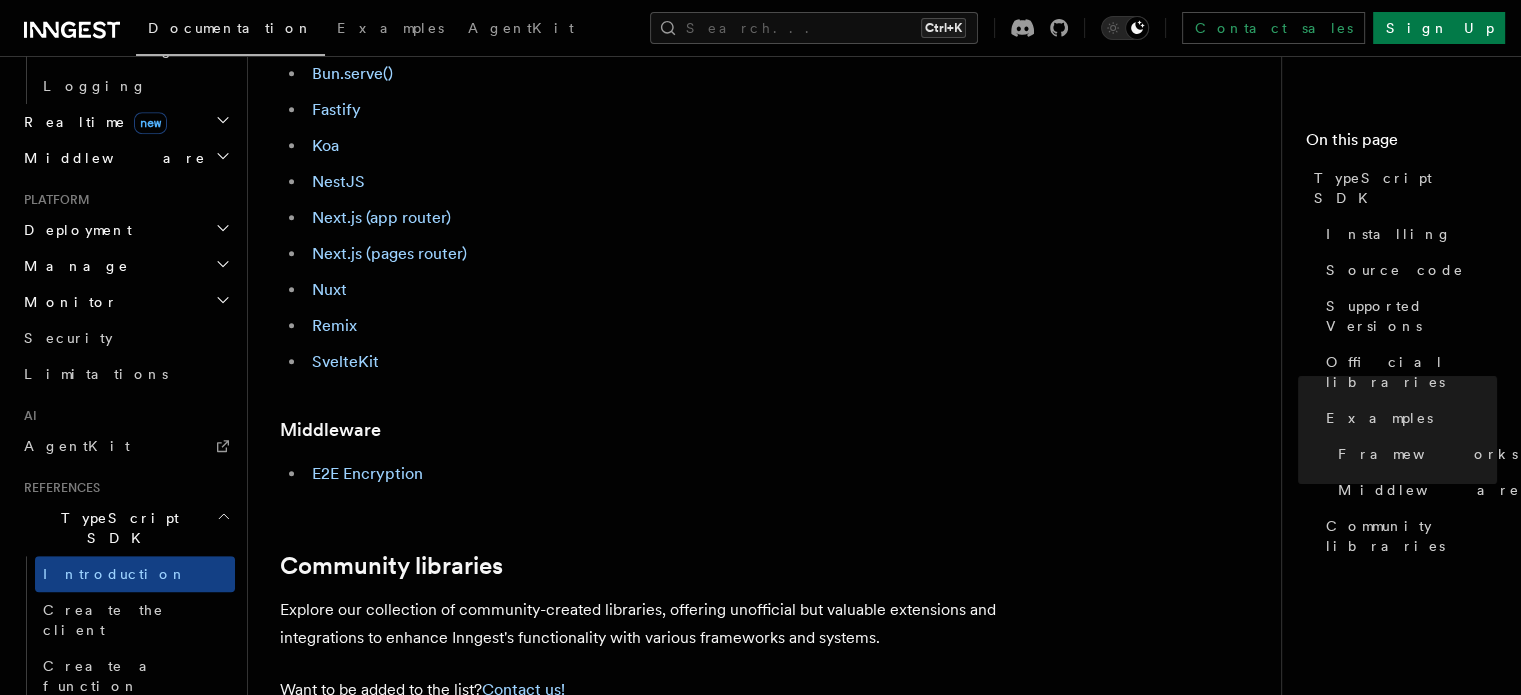 scroll, scrollTop: 1489, scrollLeft: 0, axis: vertical 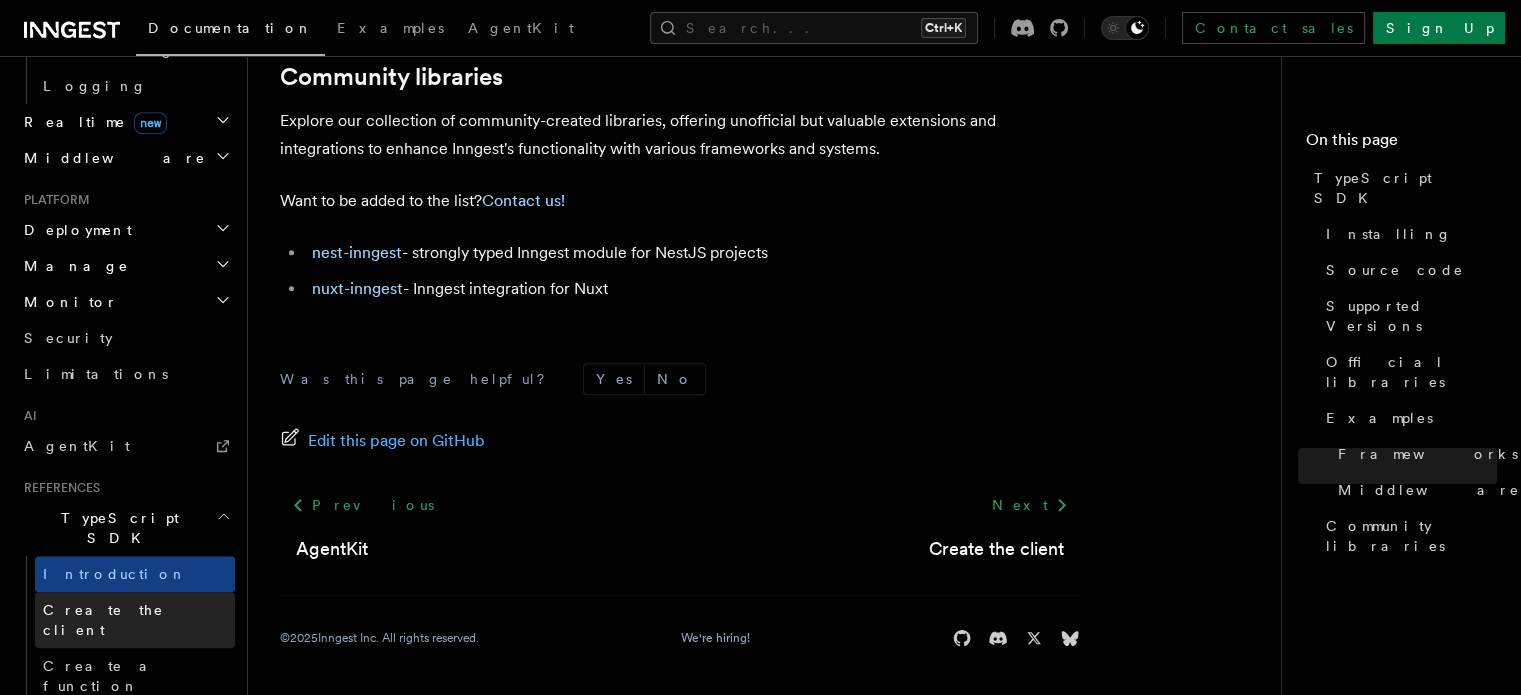 click on "Create the client" at bounding box center [103, 620] 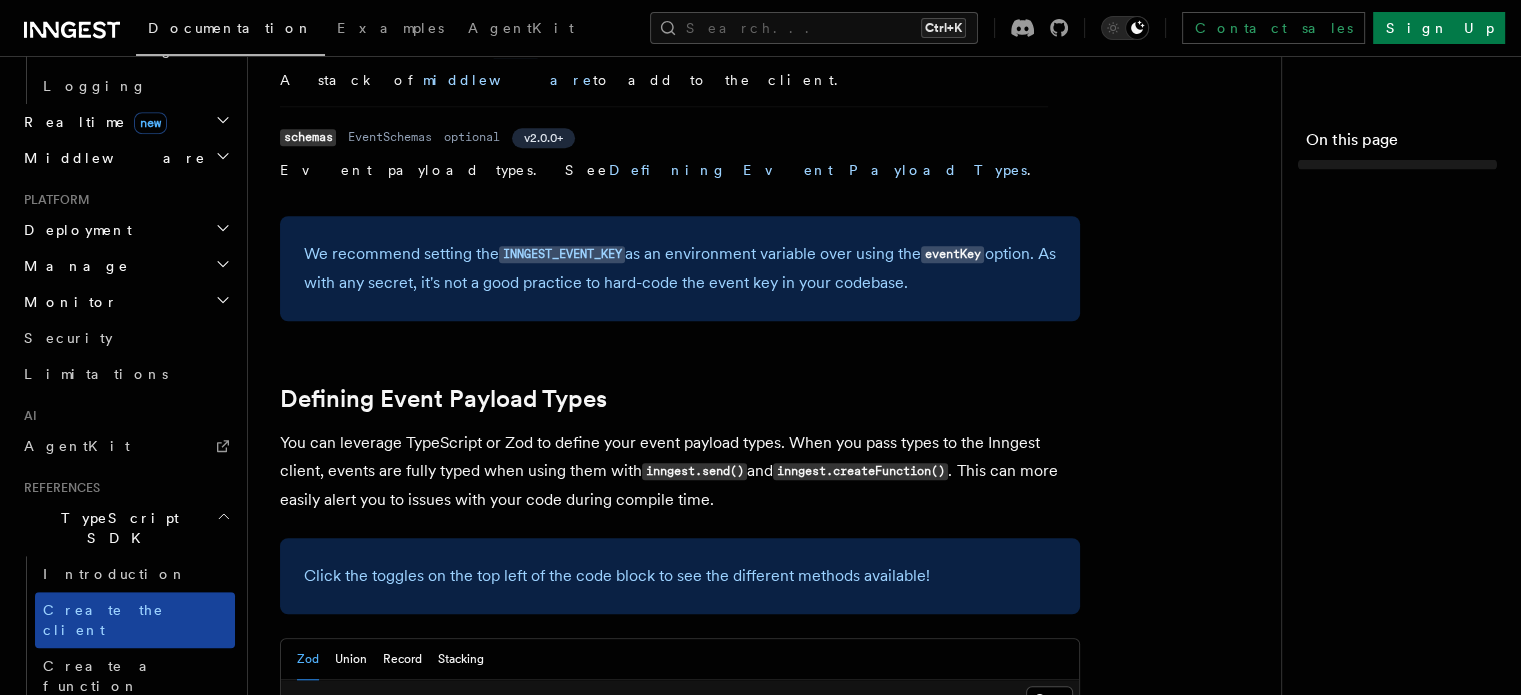 scroll, scrollTop: 0, scrollLeft: 0, axis: both 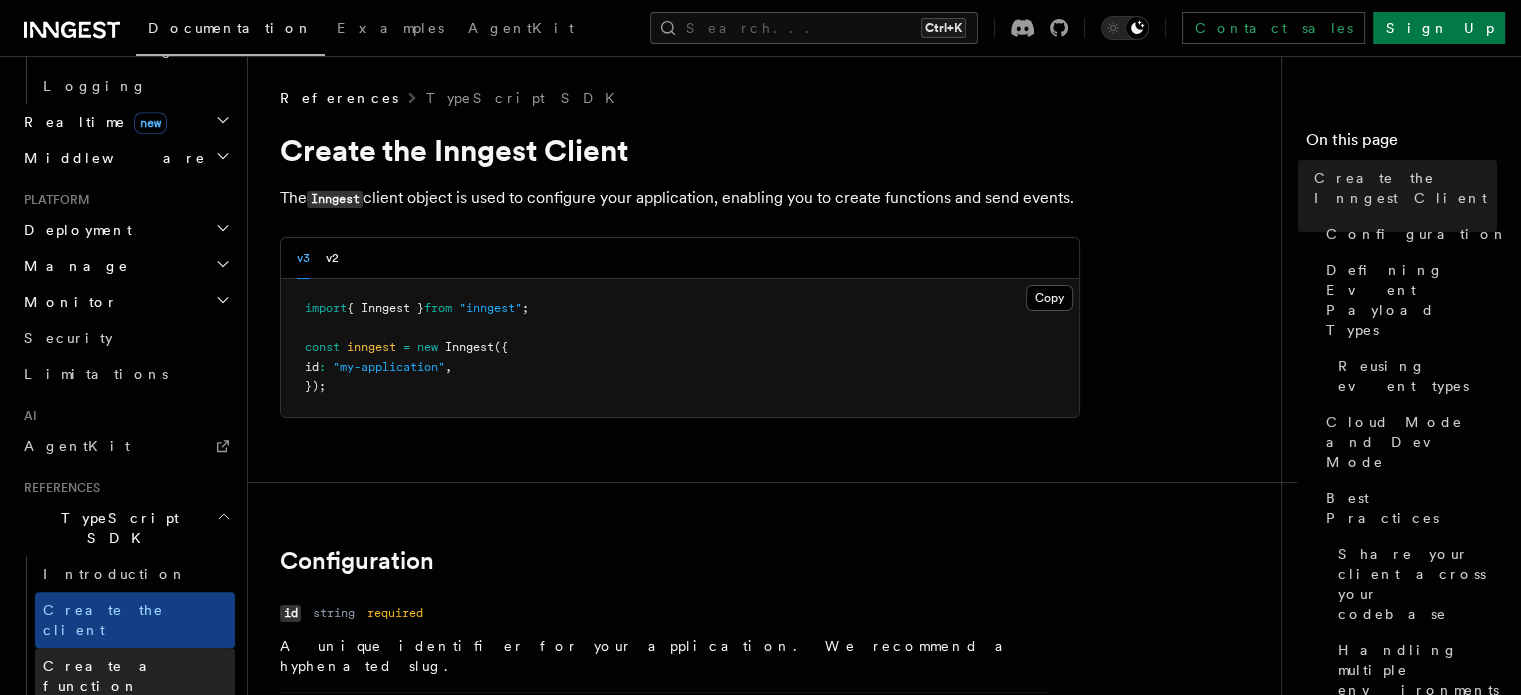 click on "Create a function" at bounding box center (102, 676) 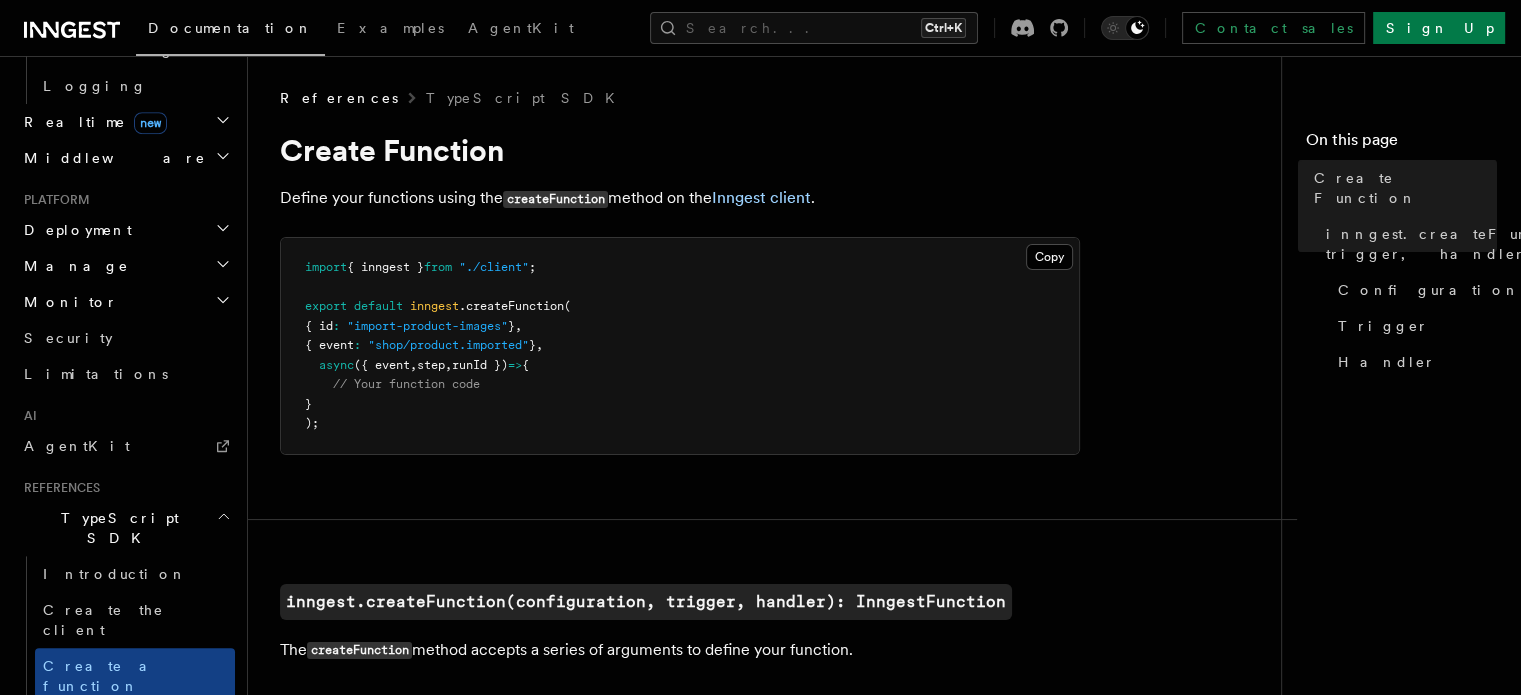 click on "Send events" at bounding box center [135, 722] 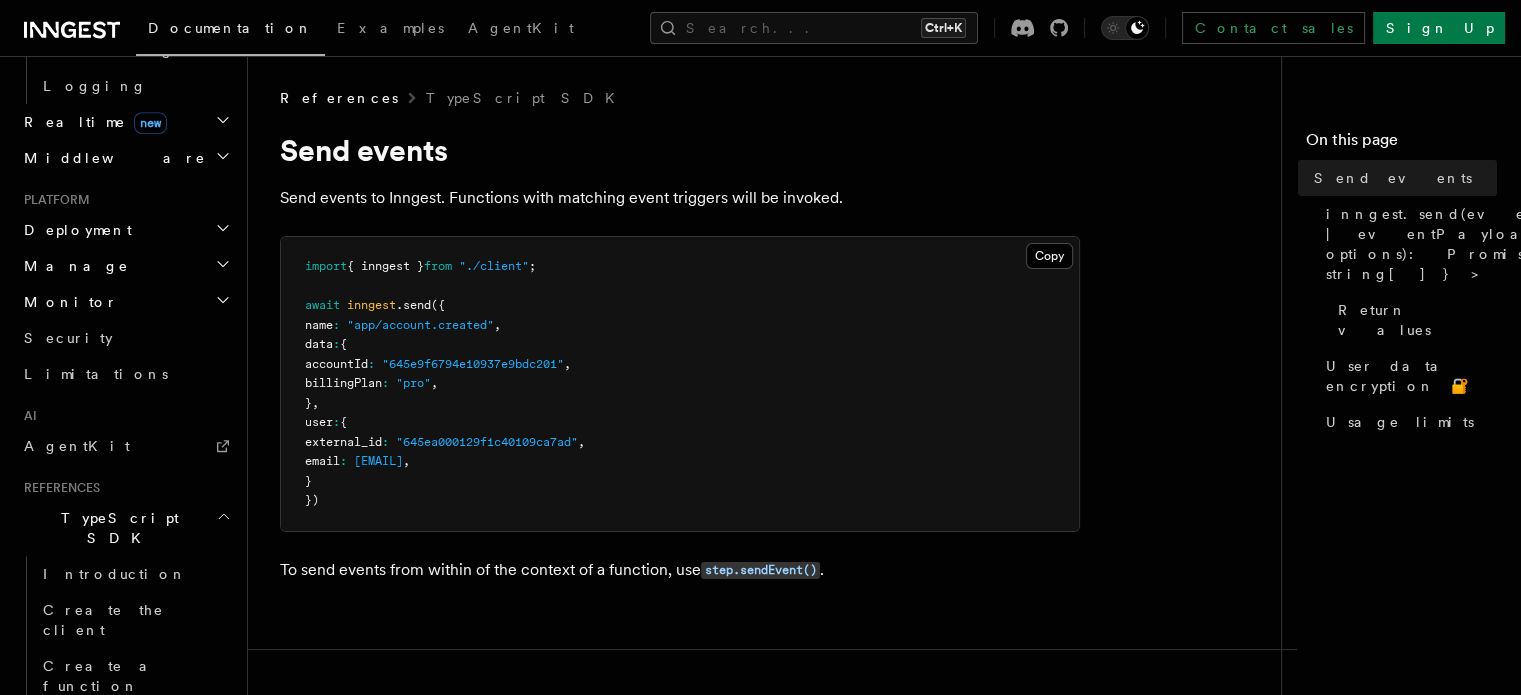 click on "Errors" at bounding box center [135, 758] 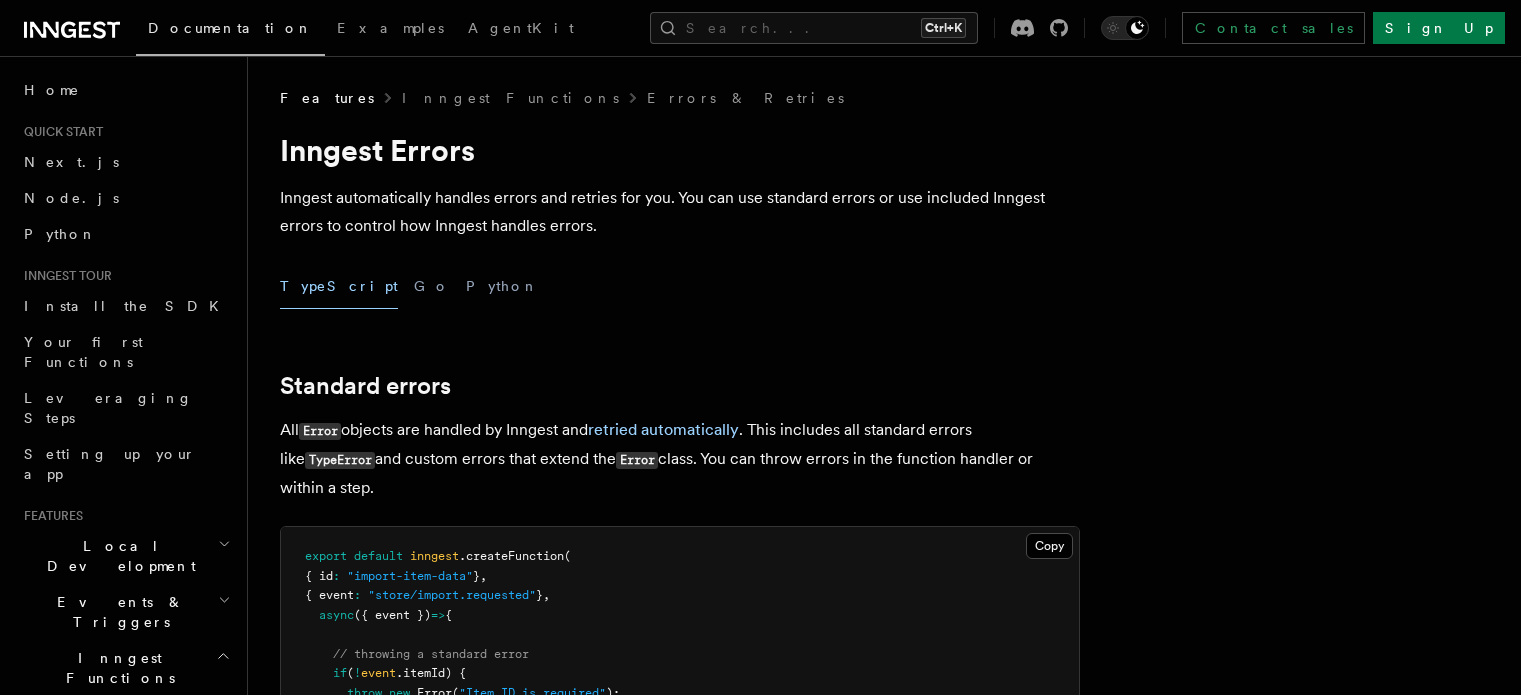 scroll, scrollTop: 0, scrollLeft: 0, axis: both 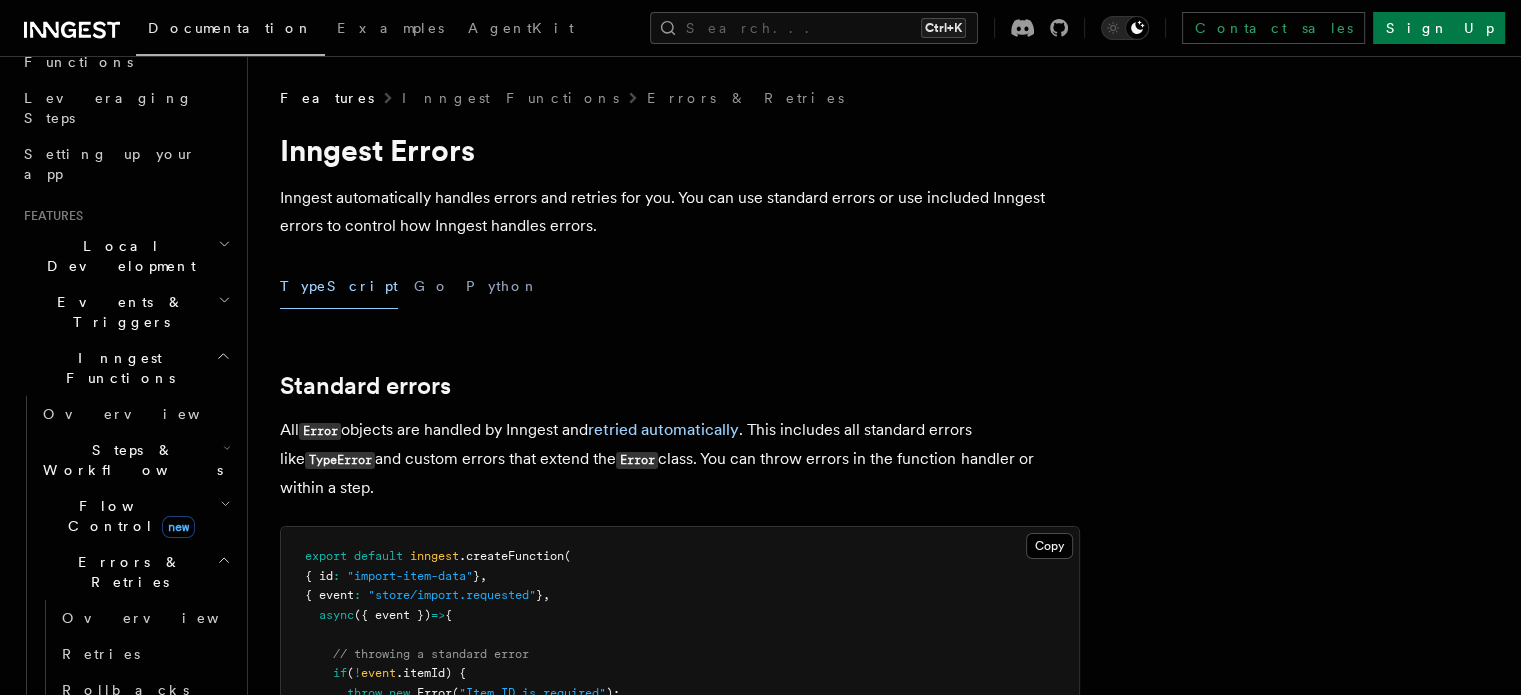 click on "Errors & Retries" at bounding box center [135, 572] 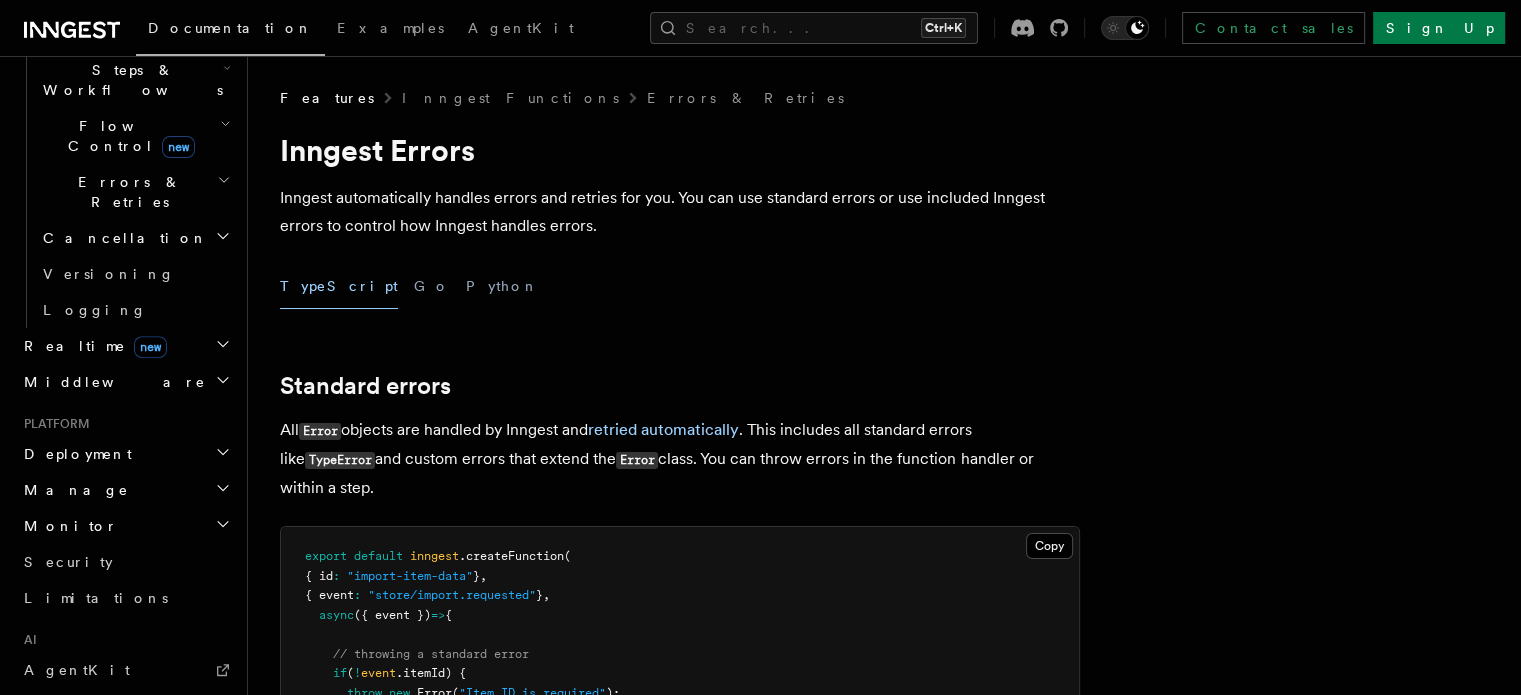 scroll, scrollTop: 800, scrollLeft: 0, axis: vertical 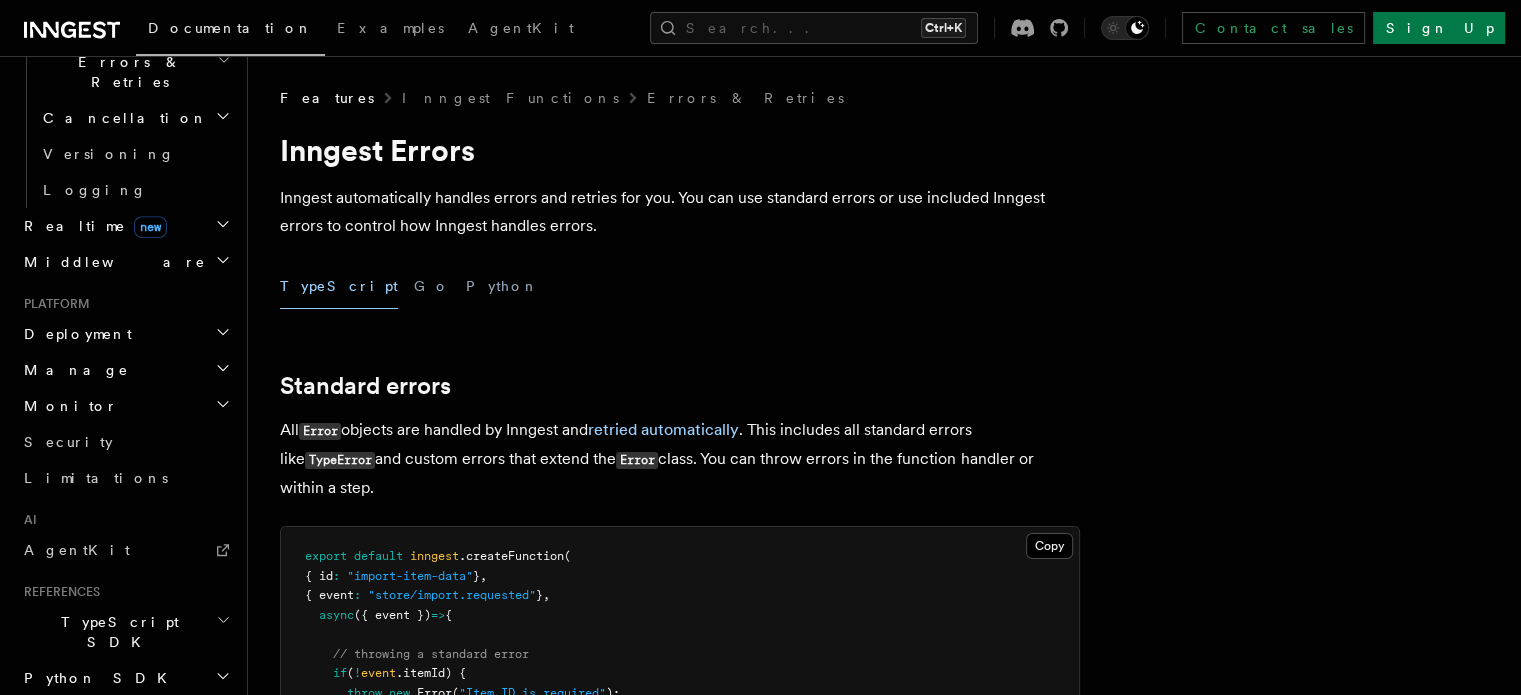 click 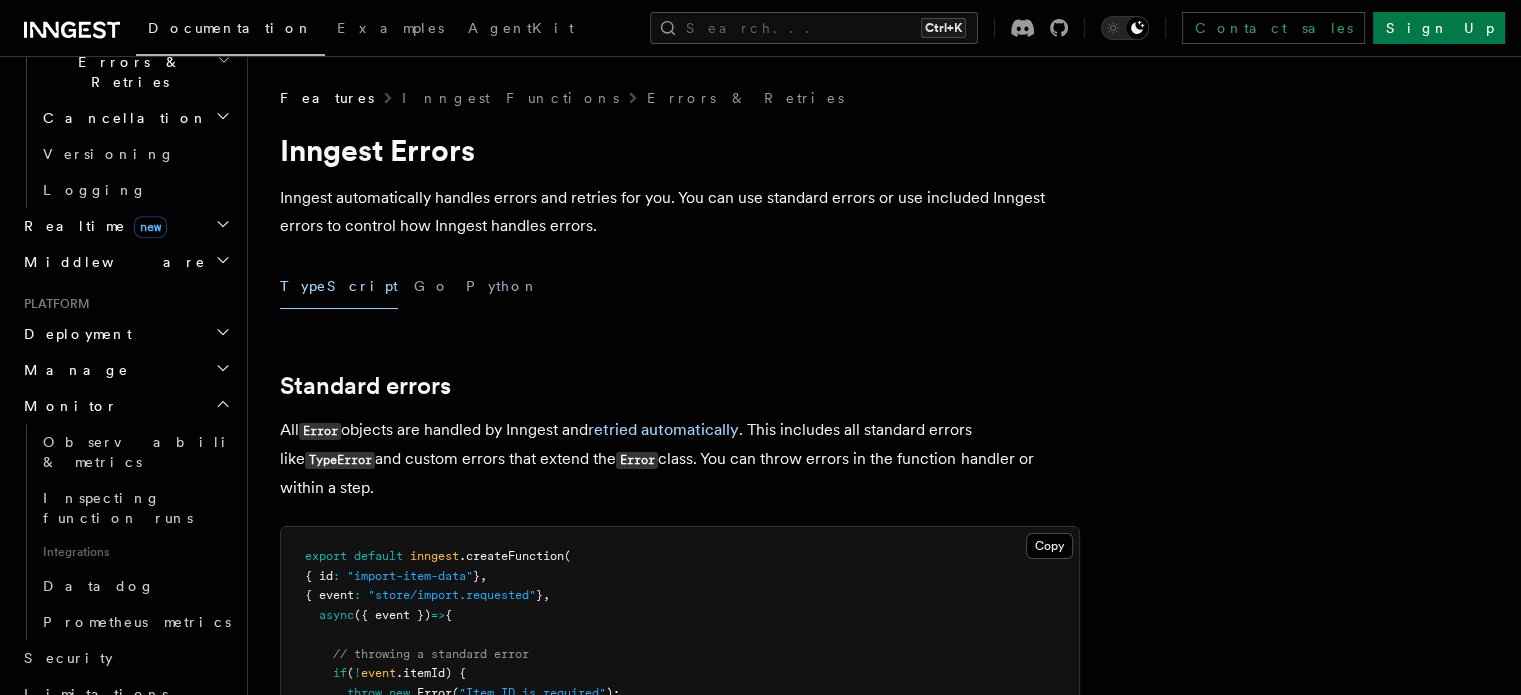 click 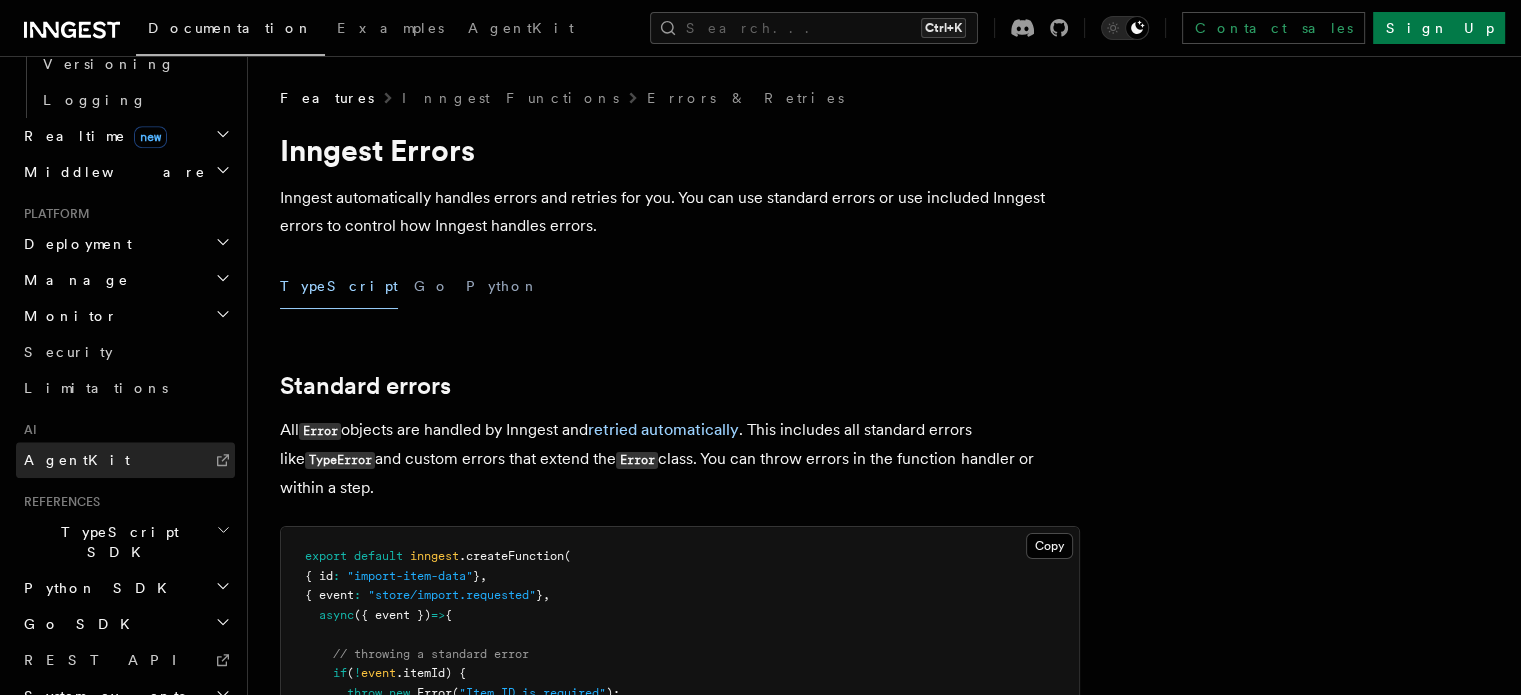 scroll, scrollTop: 904, scrollLeft: 0, axis: vertical 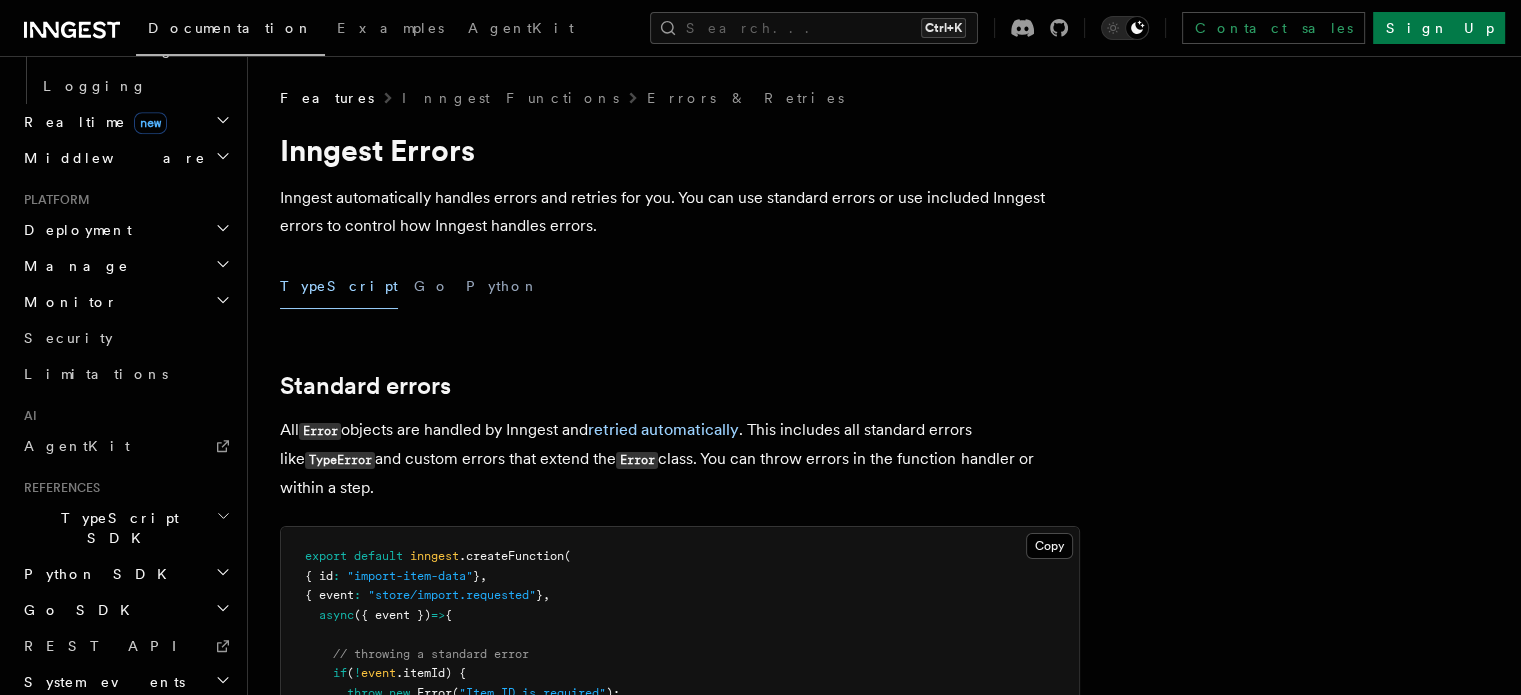 click on "FAQ" at bounding box center (125, 794) 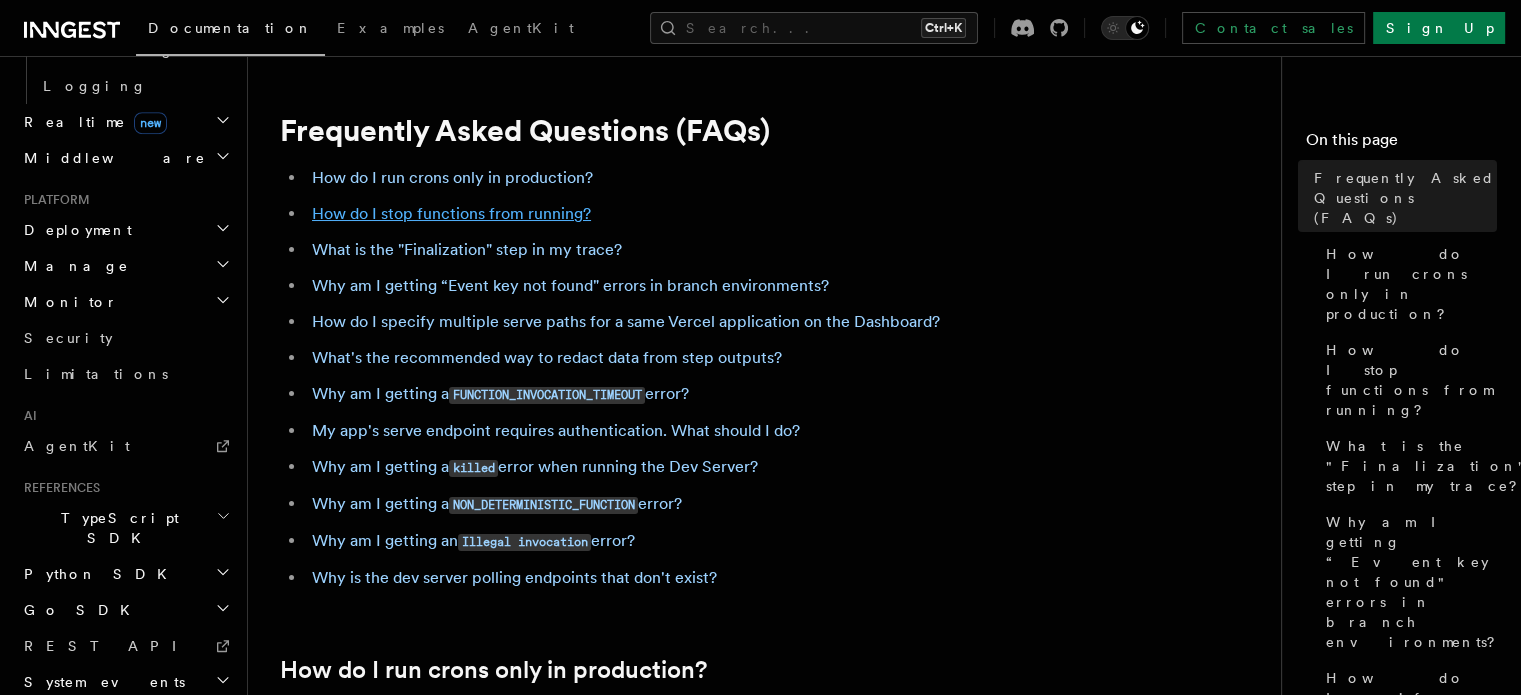 click on "How do I stop functions from running?" at bounding box center [451, 213] 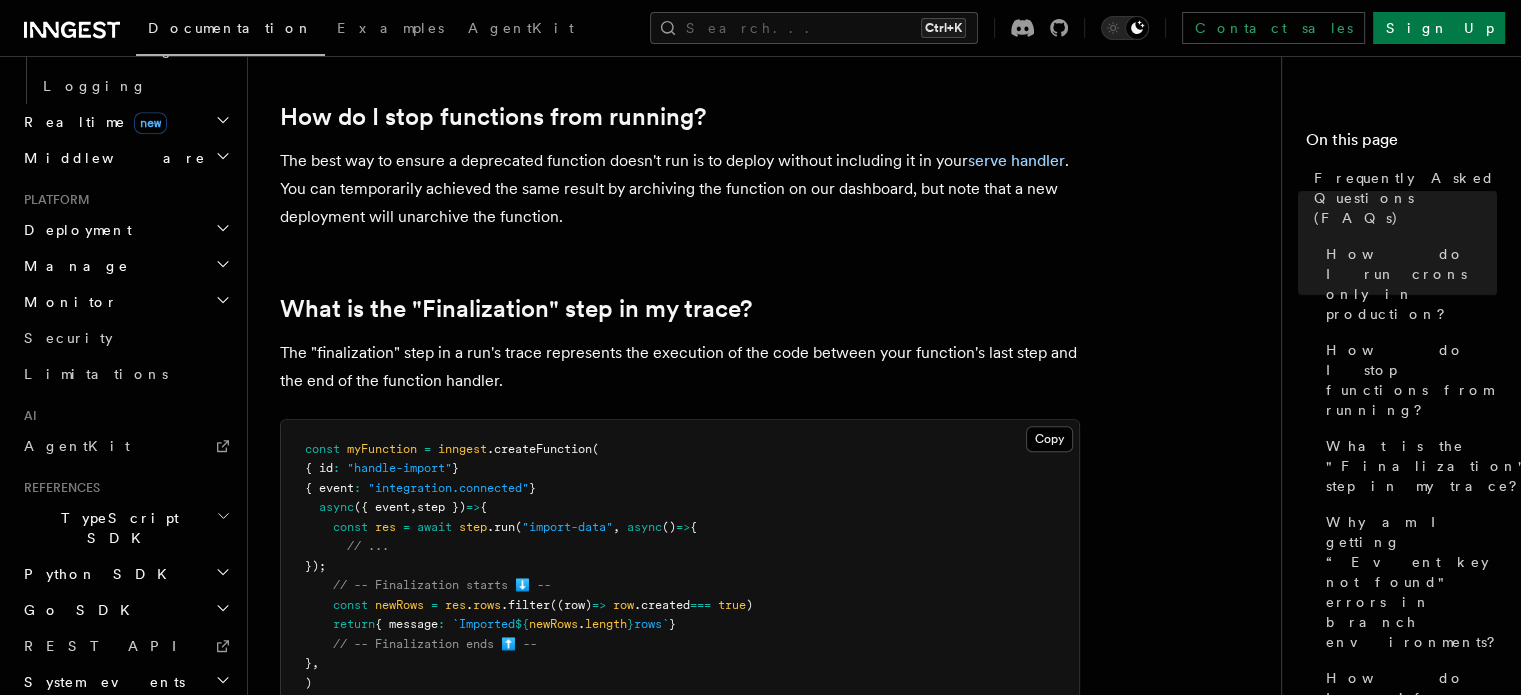 scroll, scrollTop: 967, scrollLeft: 0, axis: vertical 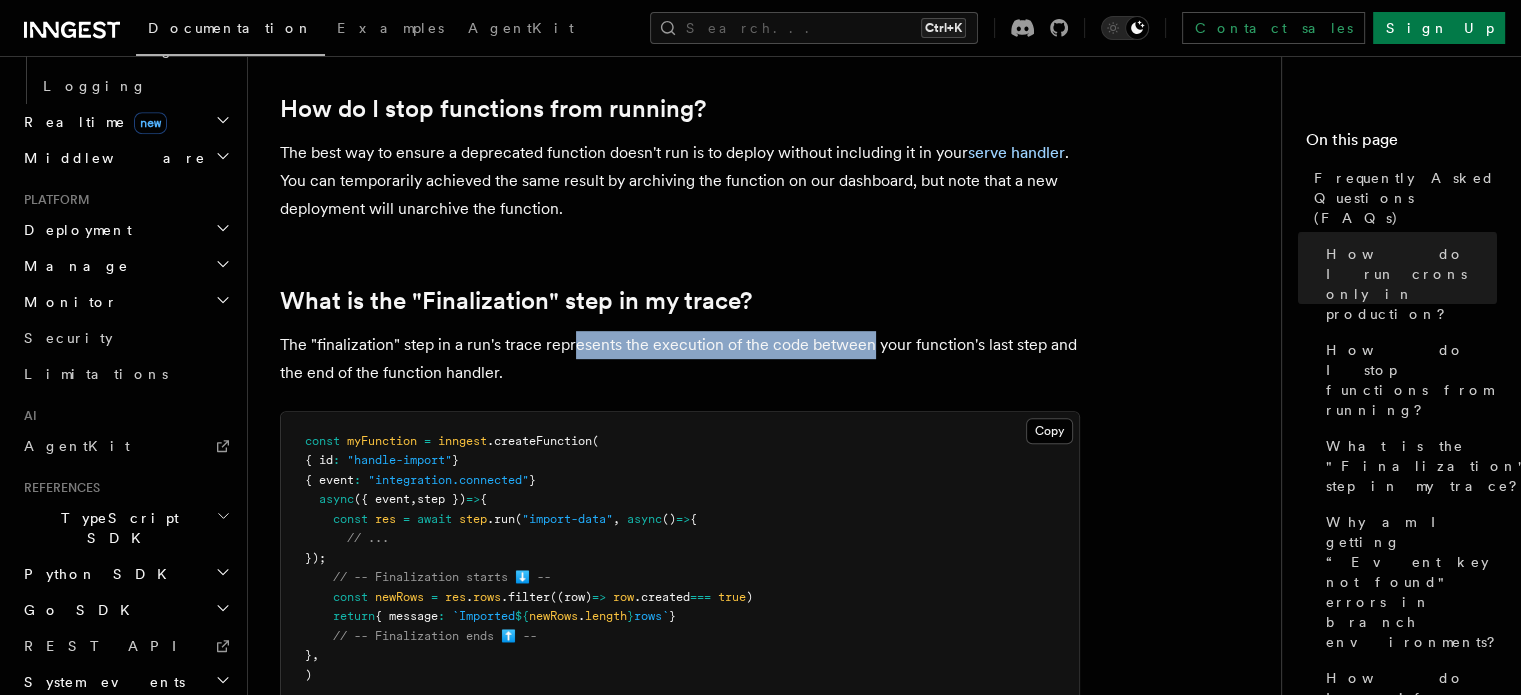 drag, startPoint x: 574, startPoint y: 350, endPoint x: 867, endPoint y: 351, distance: 293.0017 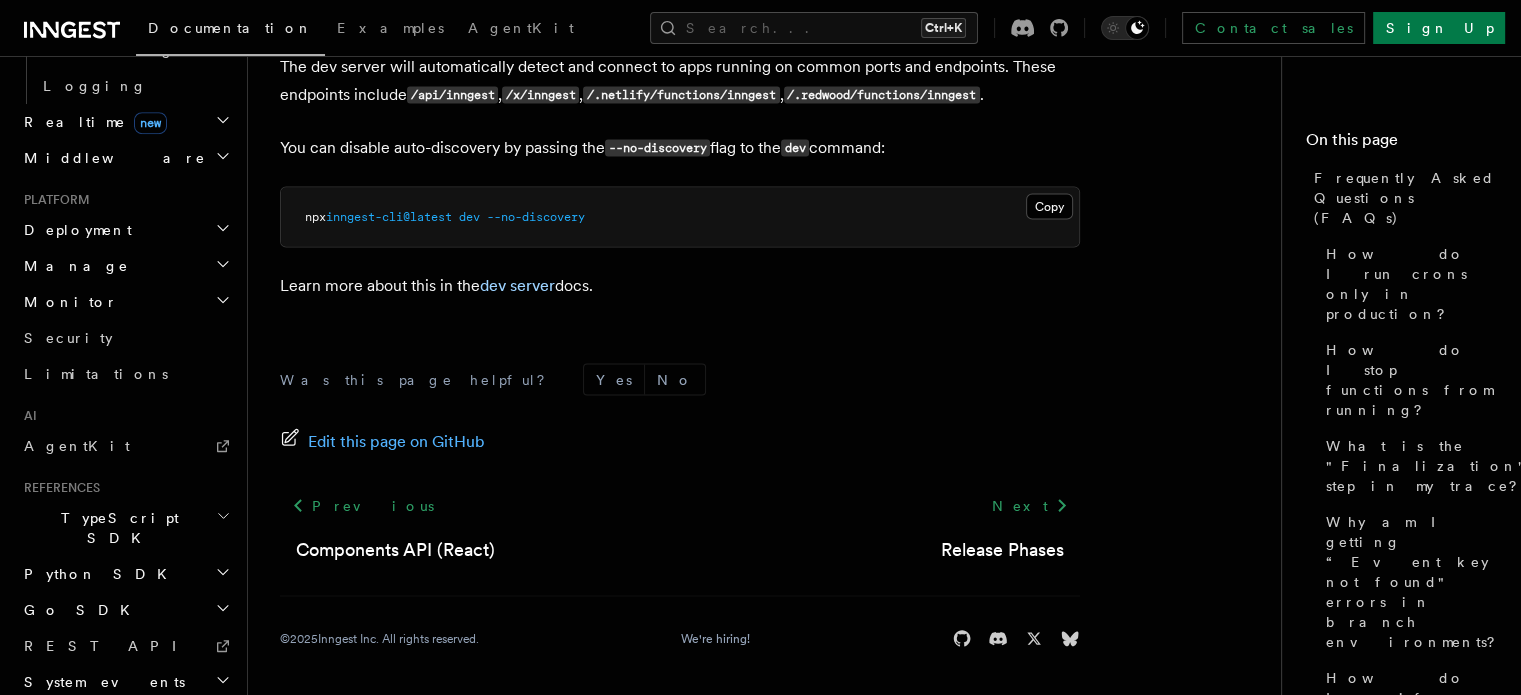 scroll, scrollTop: 3964, scrollLeft: 0, axis: vertical 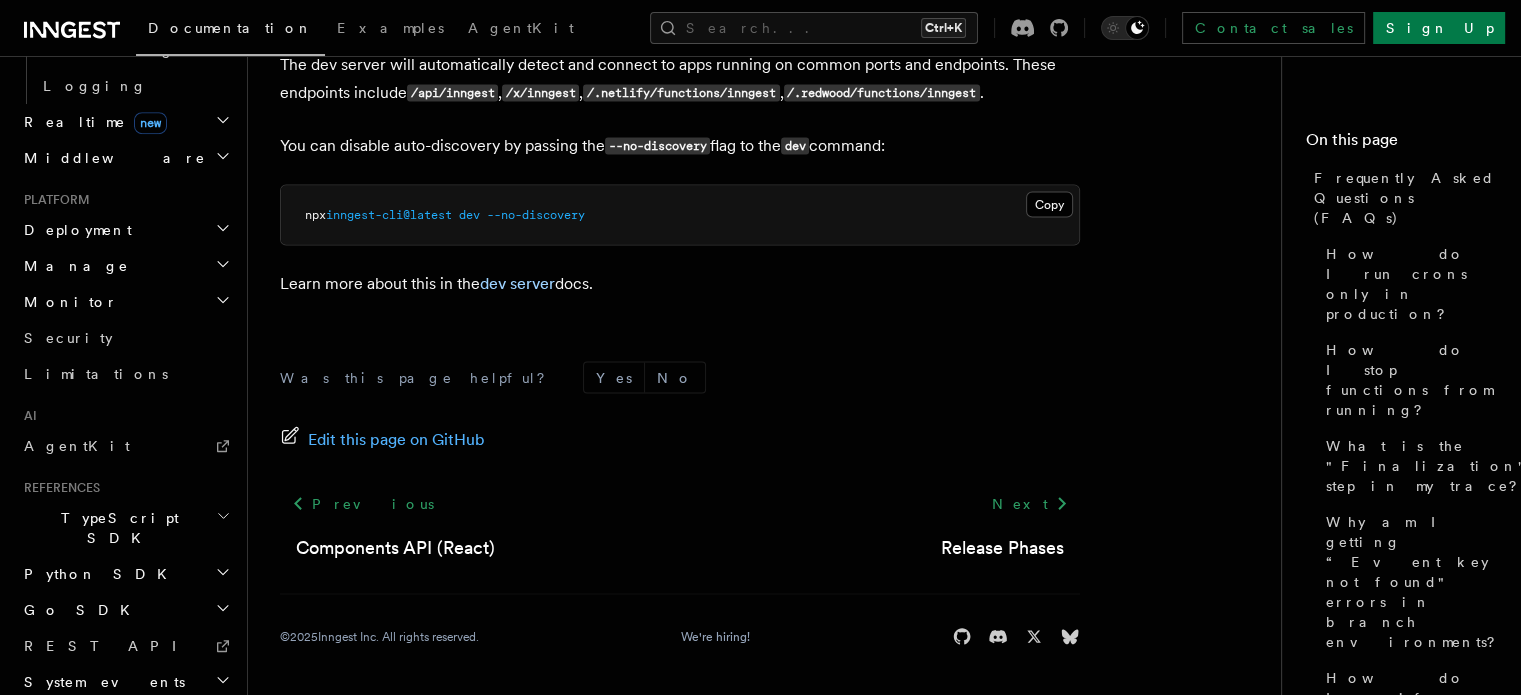 click on "Release Phases" at bounding box center (125, 830) 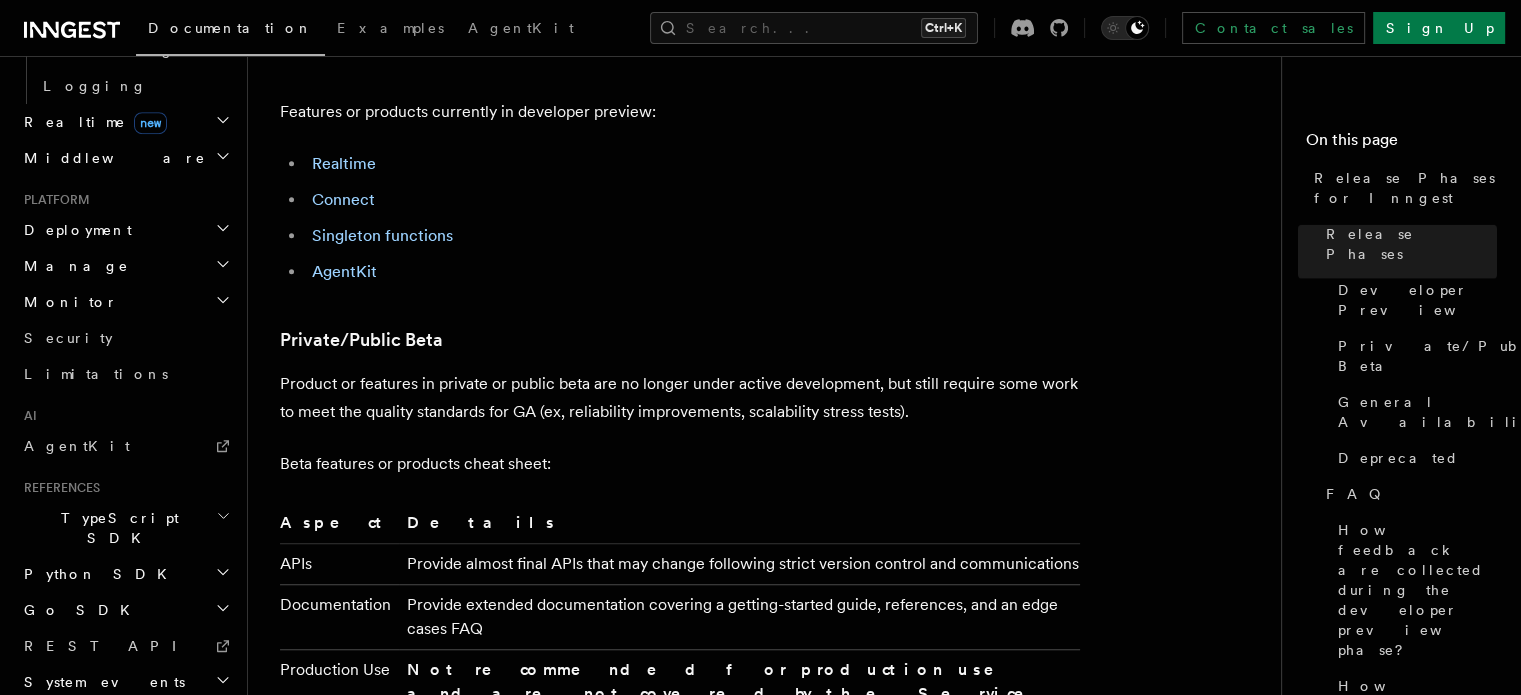 scroll, scrollTop: 1400, scrollLeft: 0, axis: vertical 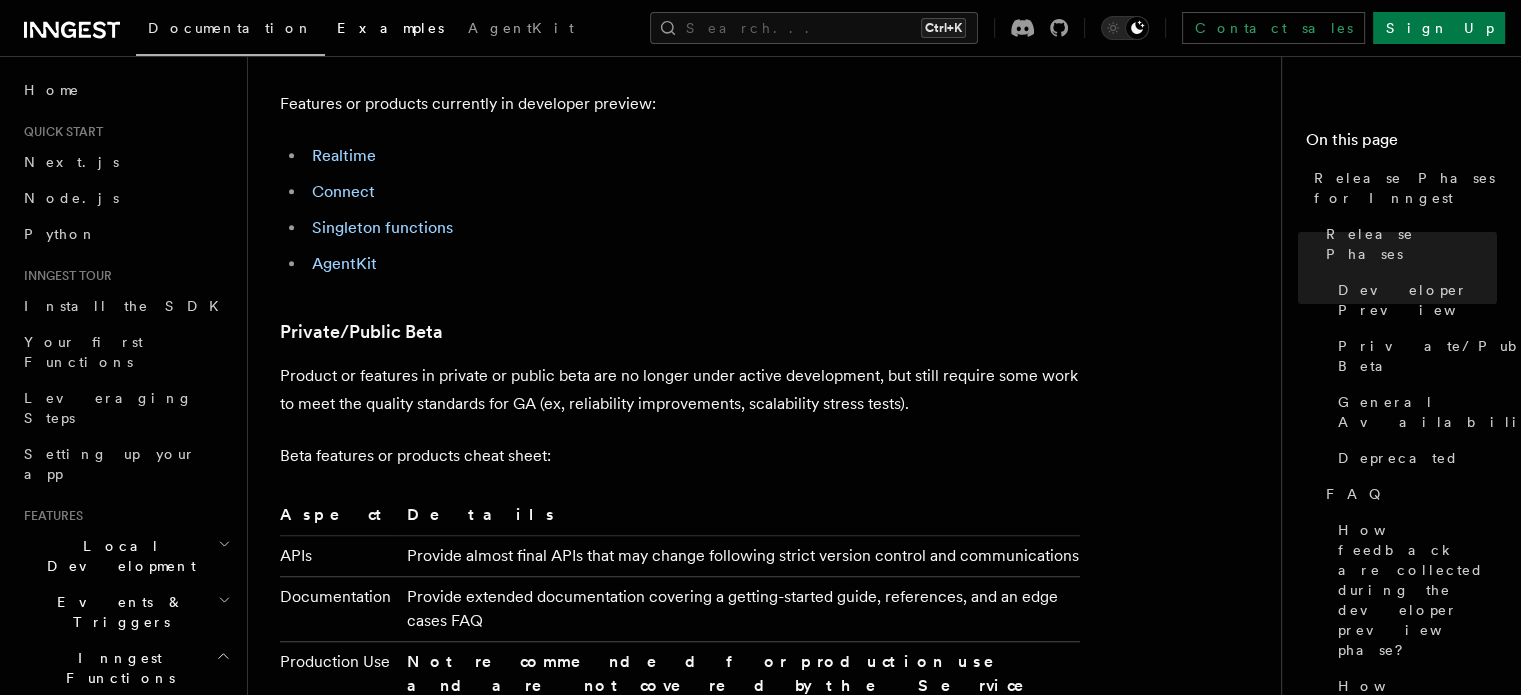 click on "Examples" at bounding box center (390, 28) 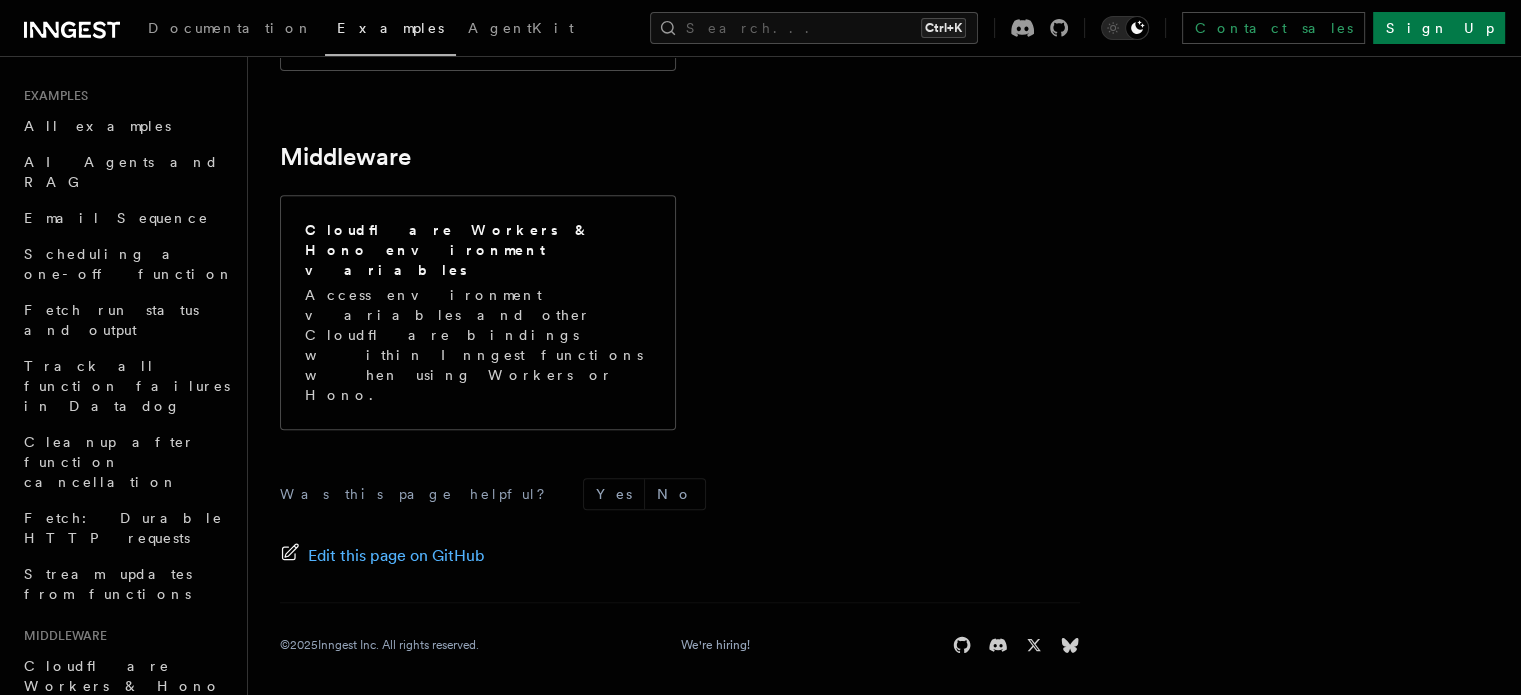 scroll, scrollTop: 0, scrollLeft: 0, axis: both 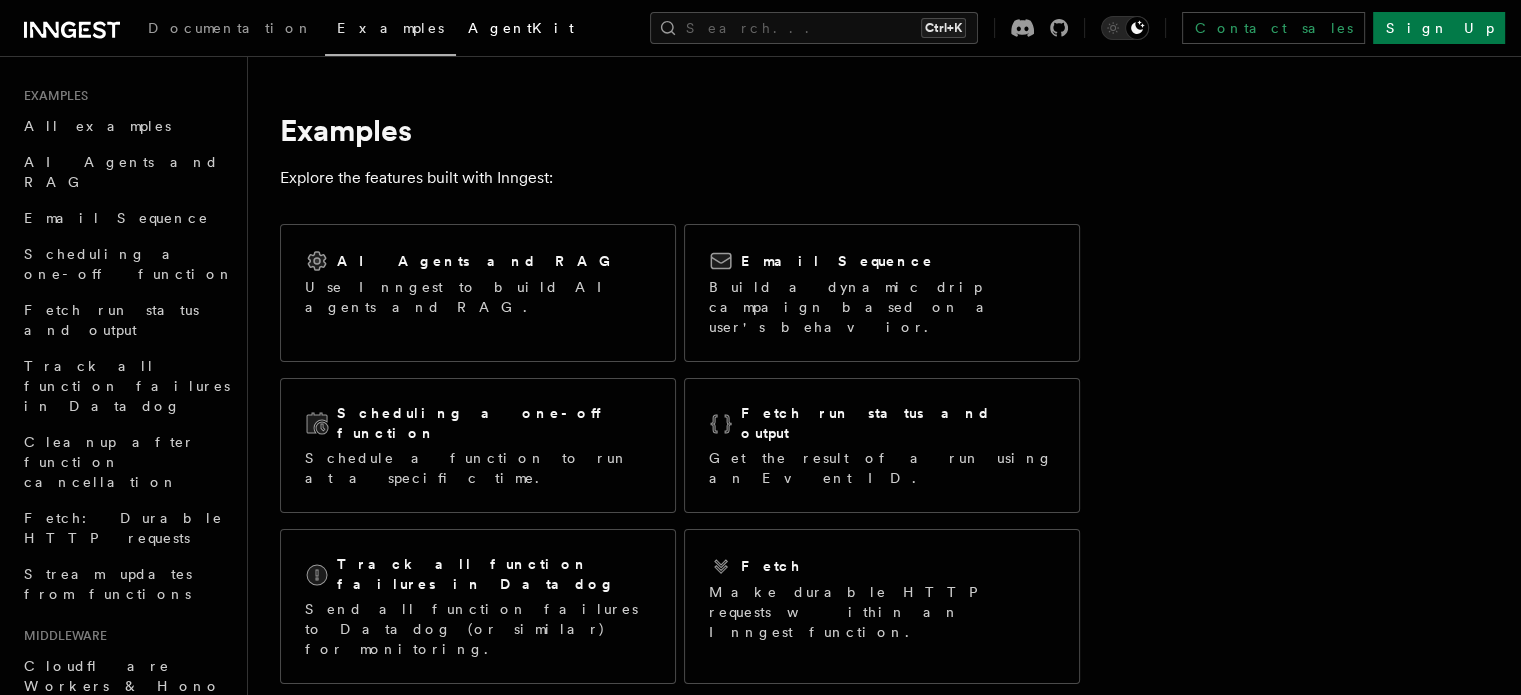 click on "AgentKit" at bounding box center [521, 28] 